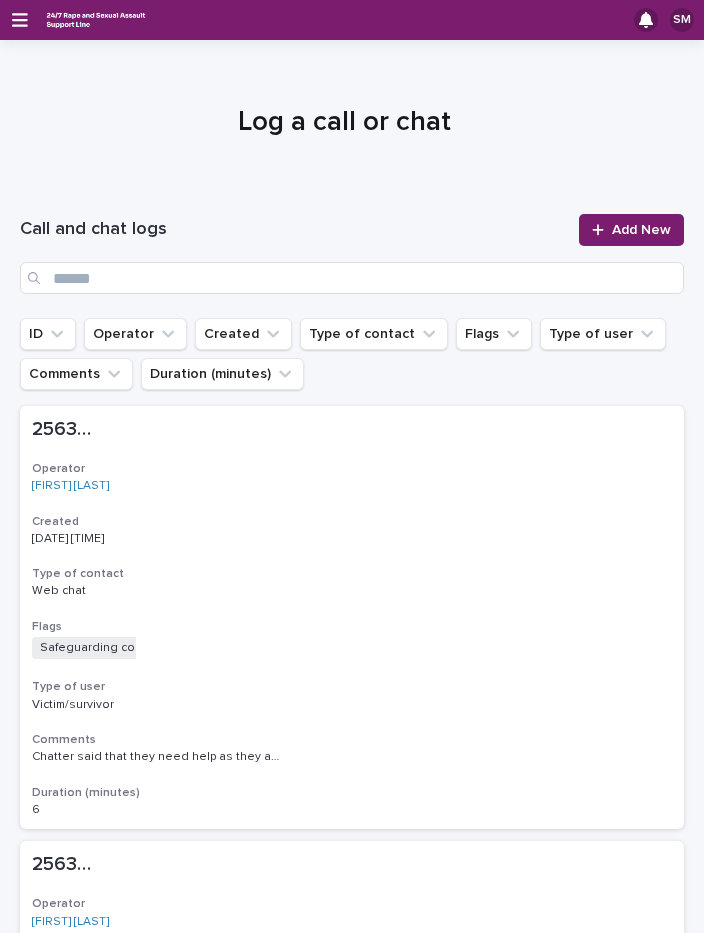 click on "Add New" at bounding box center (631, 230) 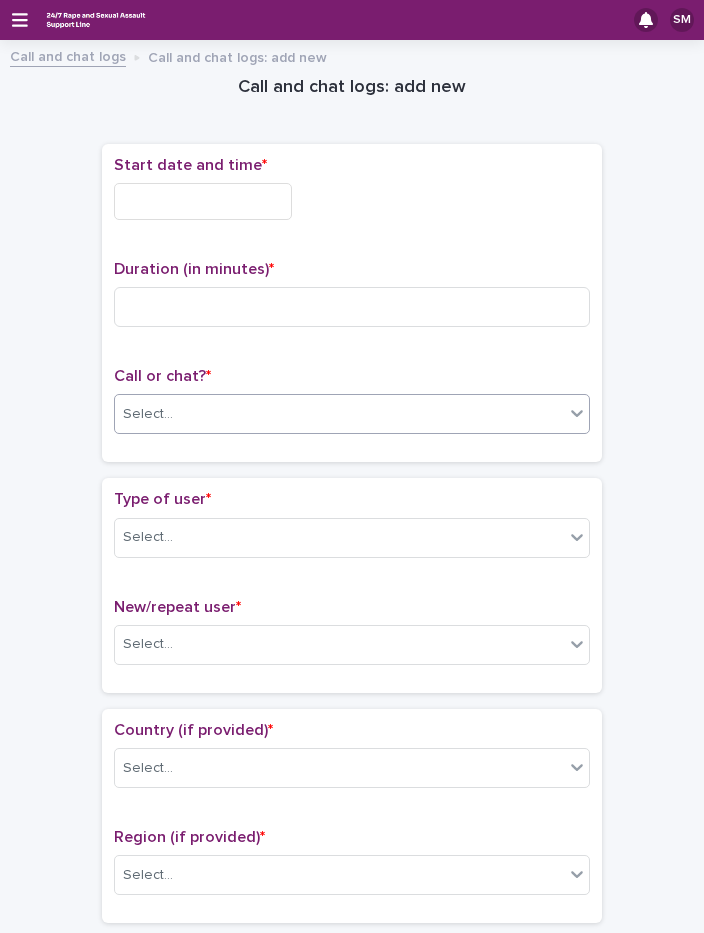 click on "Select..." at bounding box center [339, 414] 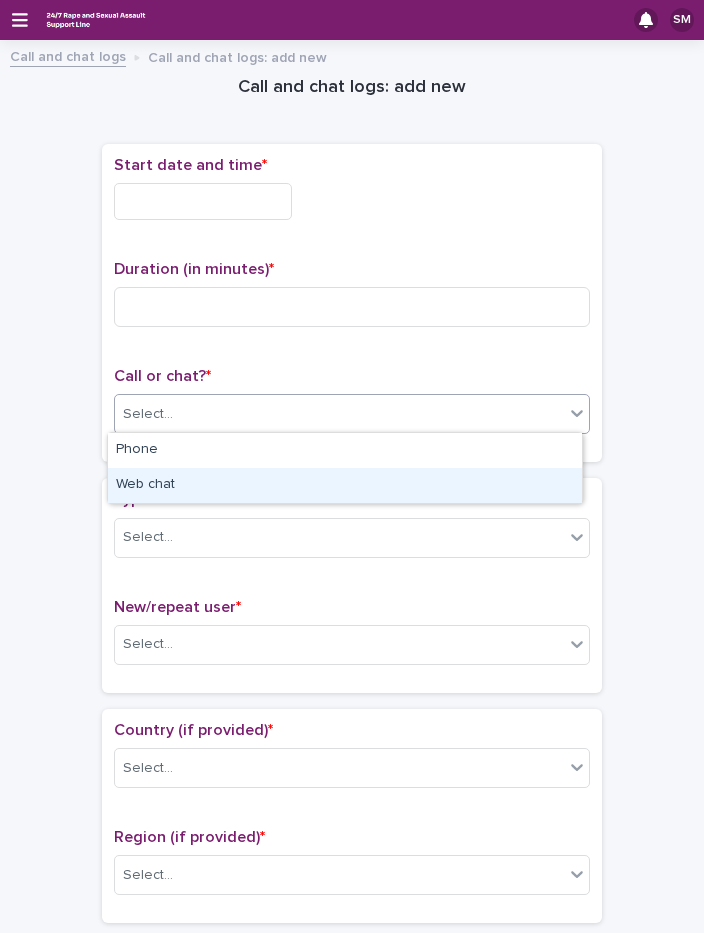 click on "Web chat" at bounding box center [345, 485] 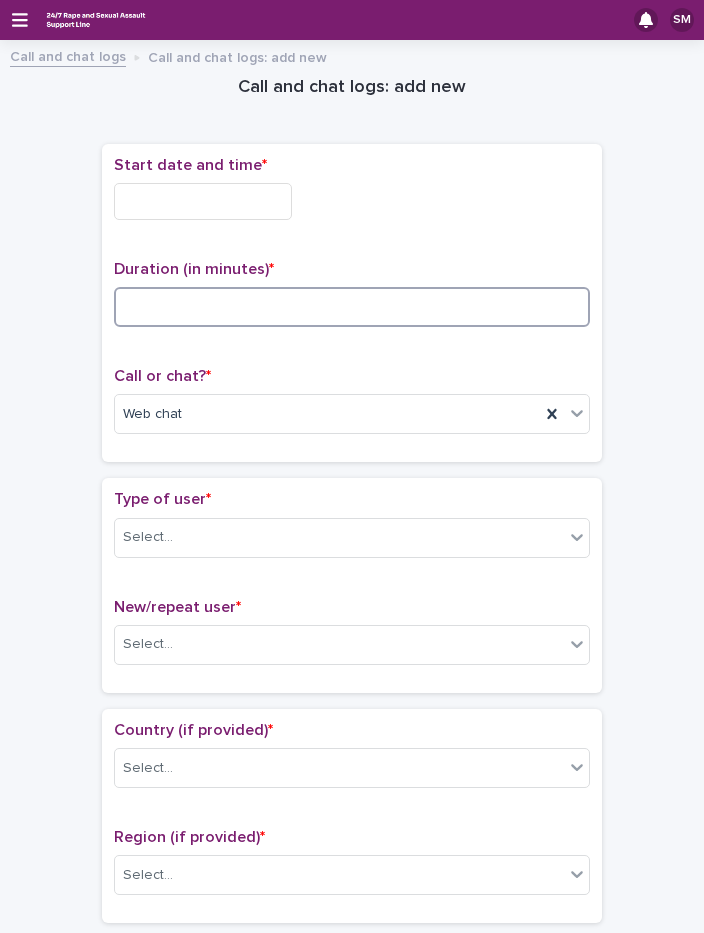 click at bounding box center (352, 307) 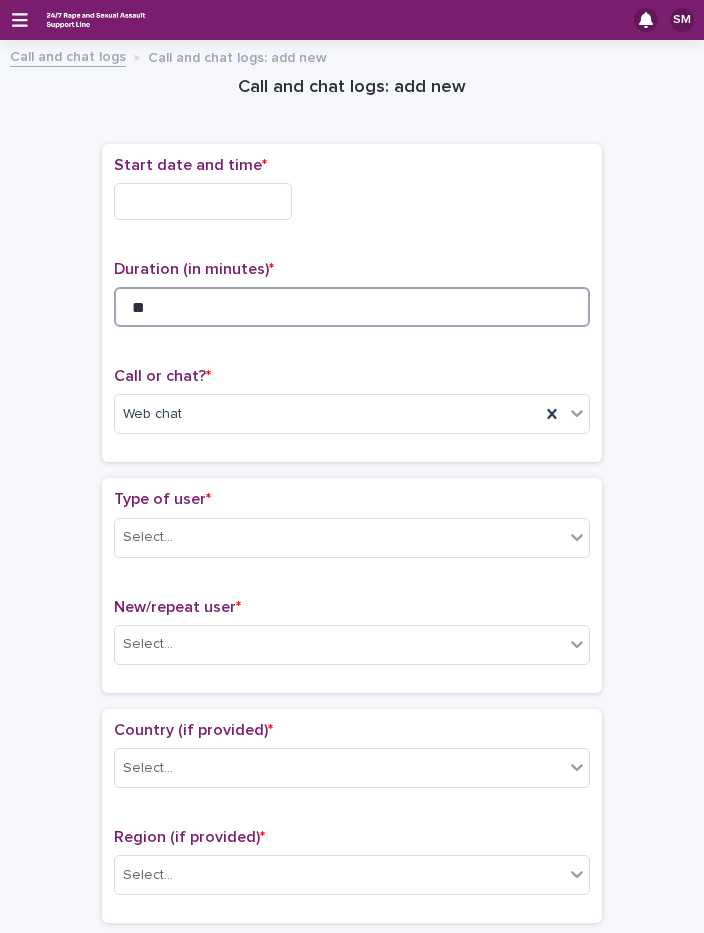 type on "**" 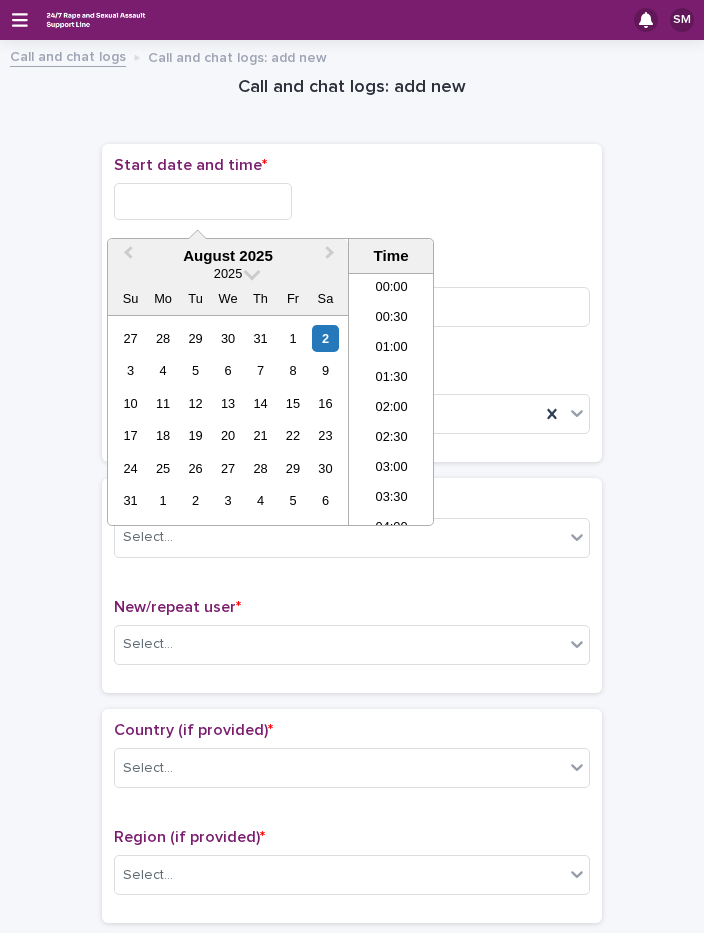 click at bounding box center (203, 201) 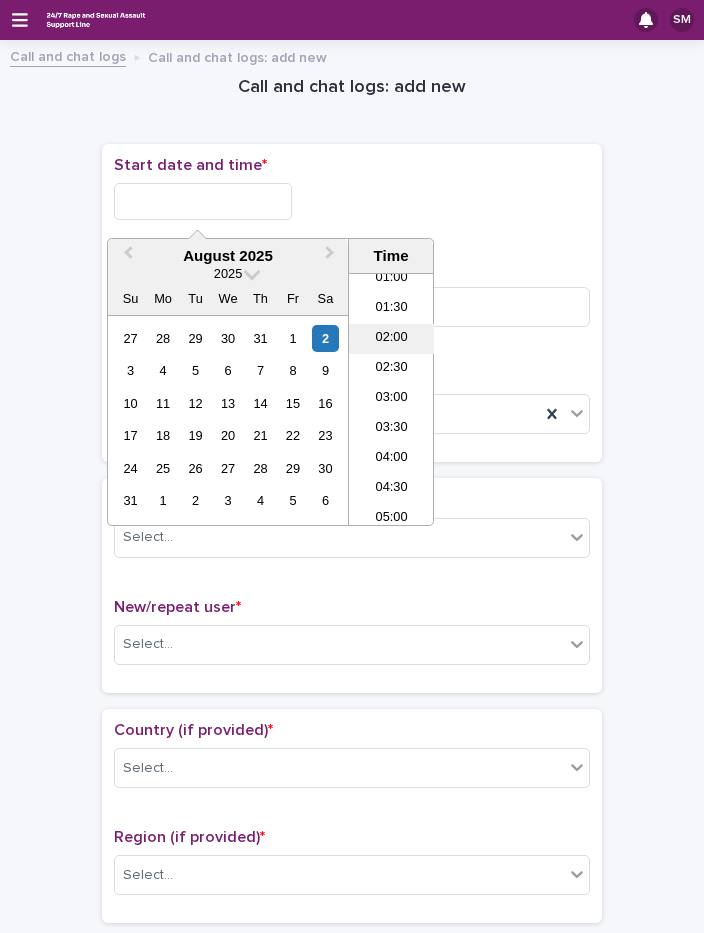 click on "02:00" at bounding box center [391, 339] 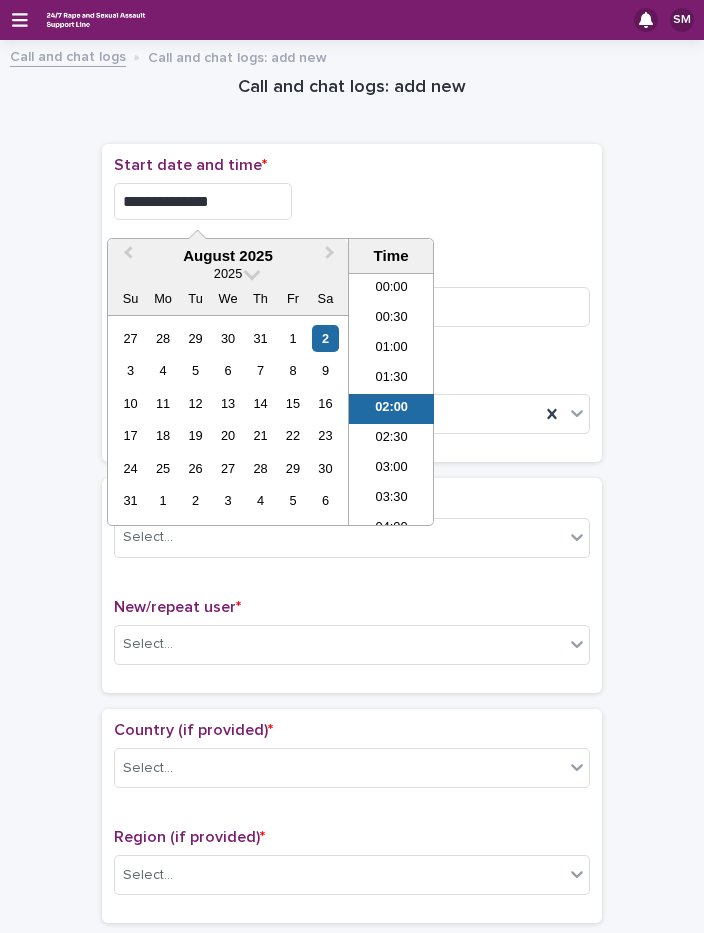 click on "**********" at bounding box center (203, 201) 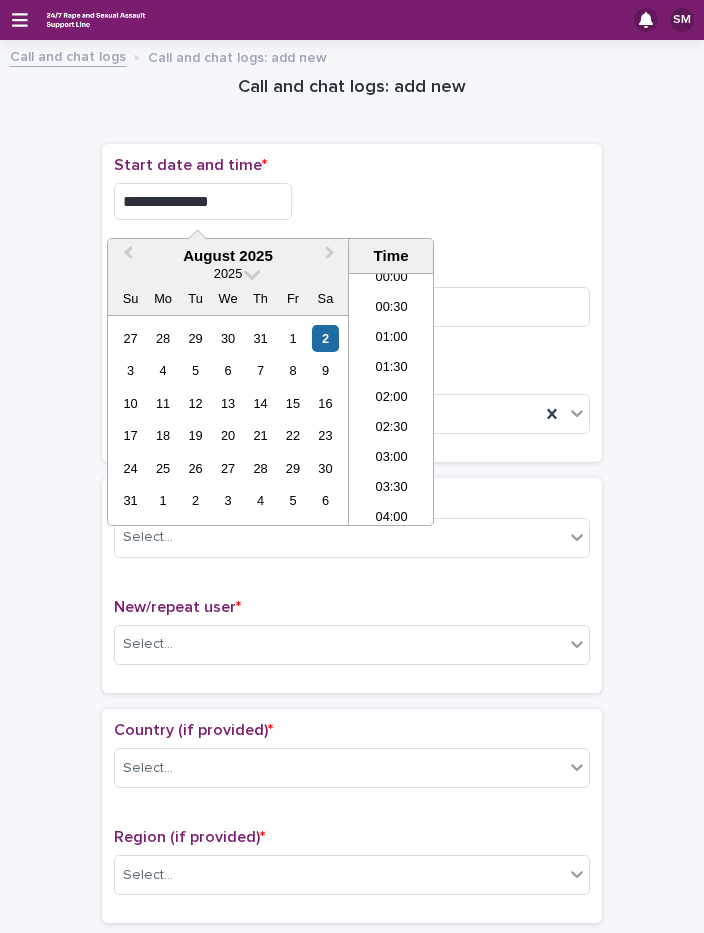 type on "**********" 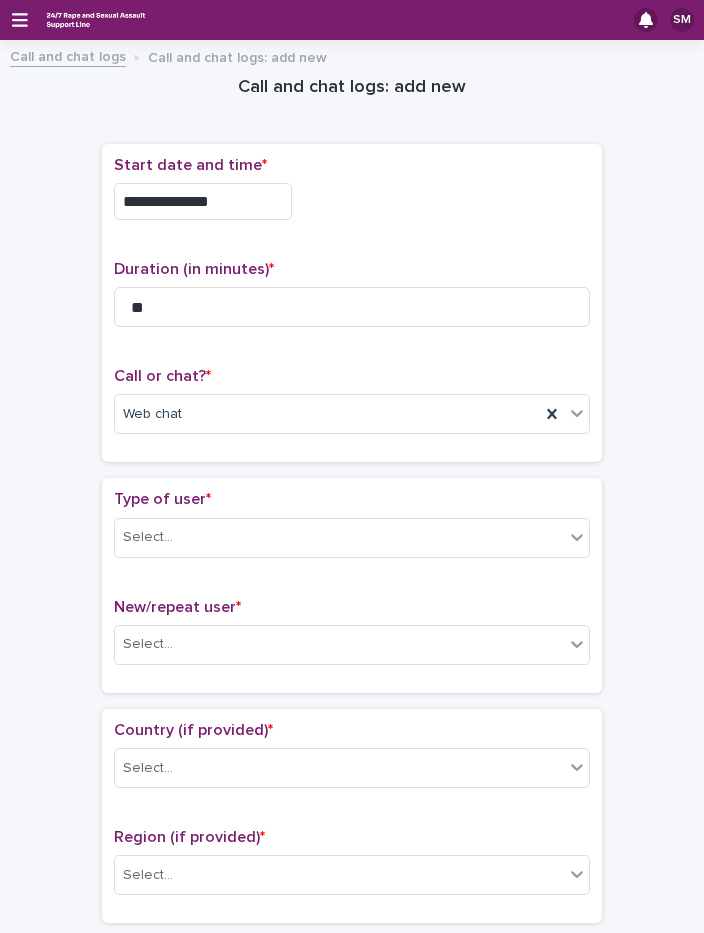scroll, scrollTop: 200, scrollLeft: 0, axis: vertical 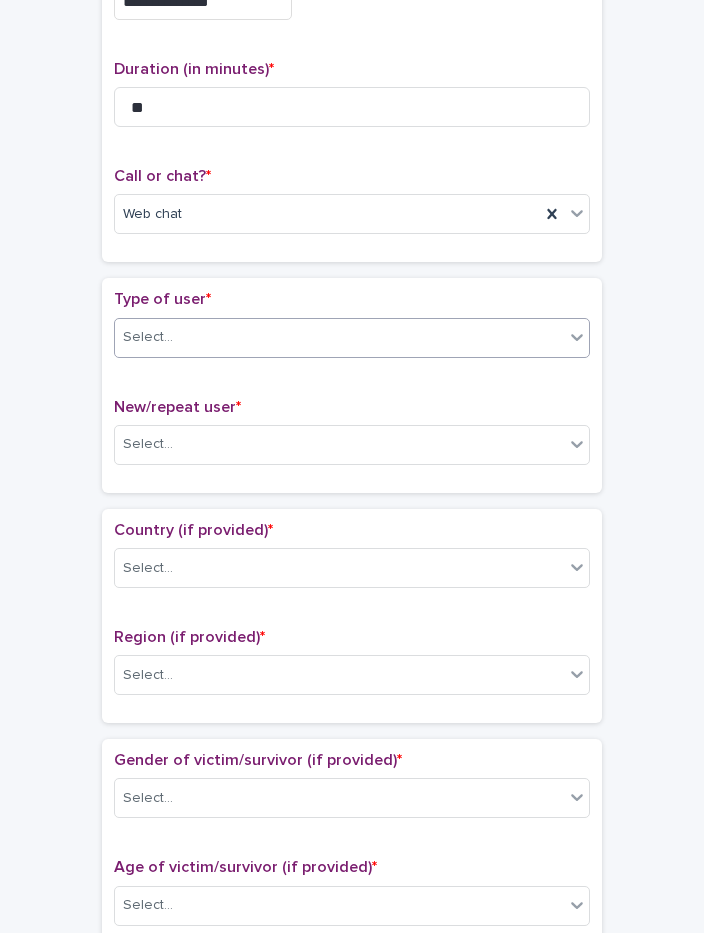click at bounding box center [176, 337] 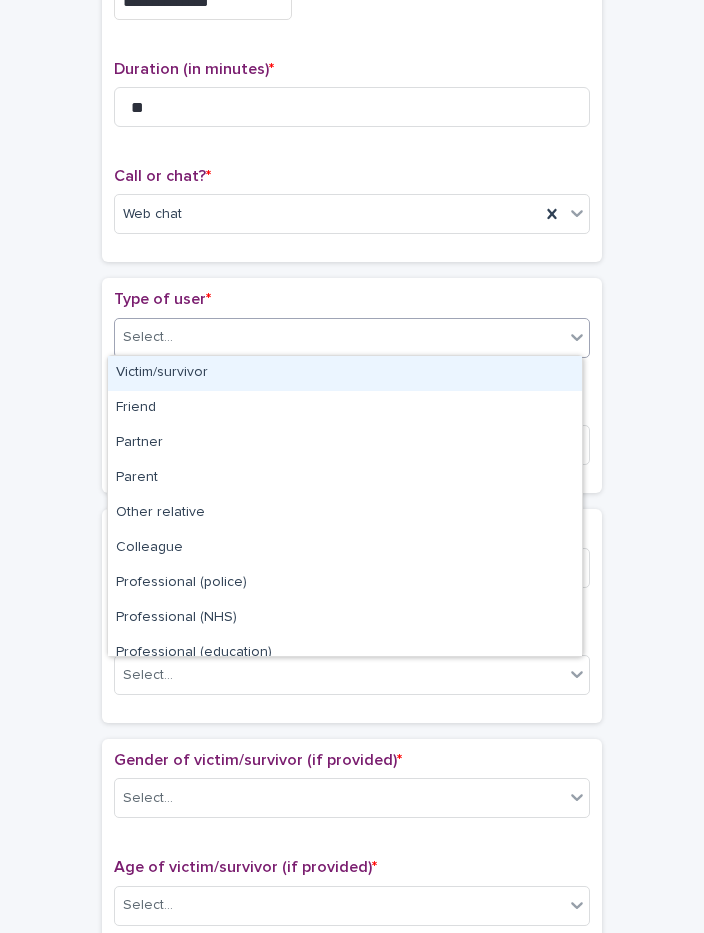 click on "Victim/survivor" at bounding box center (345, 373) 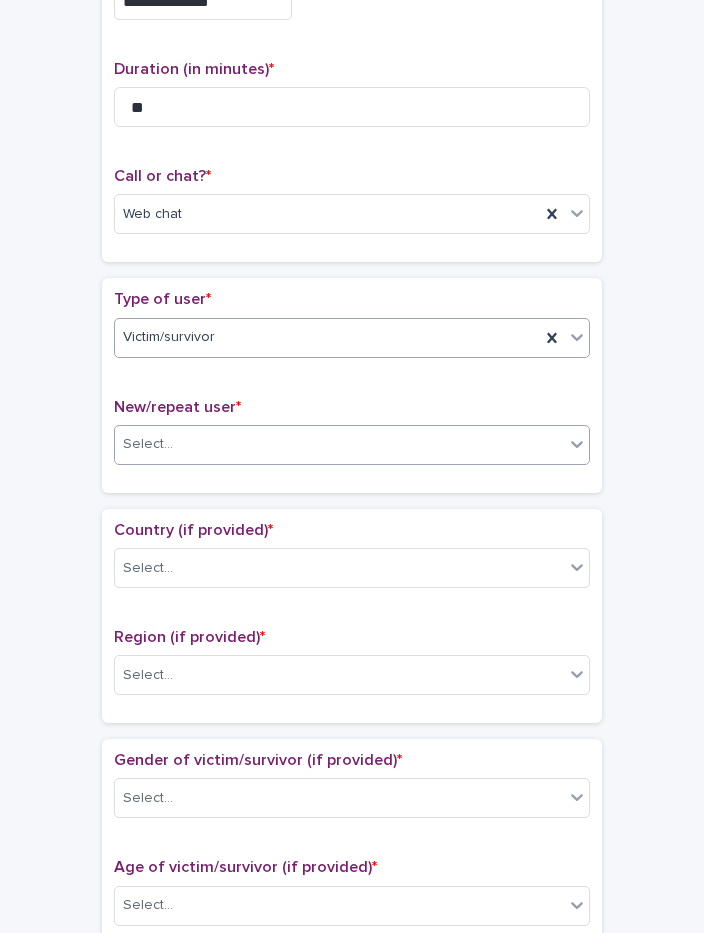 click on "Select..." at bounding box center [339, 444] 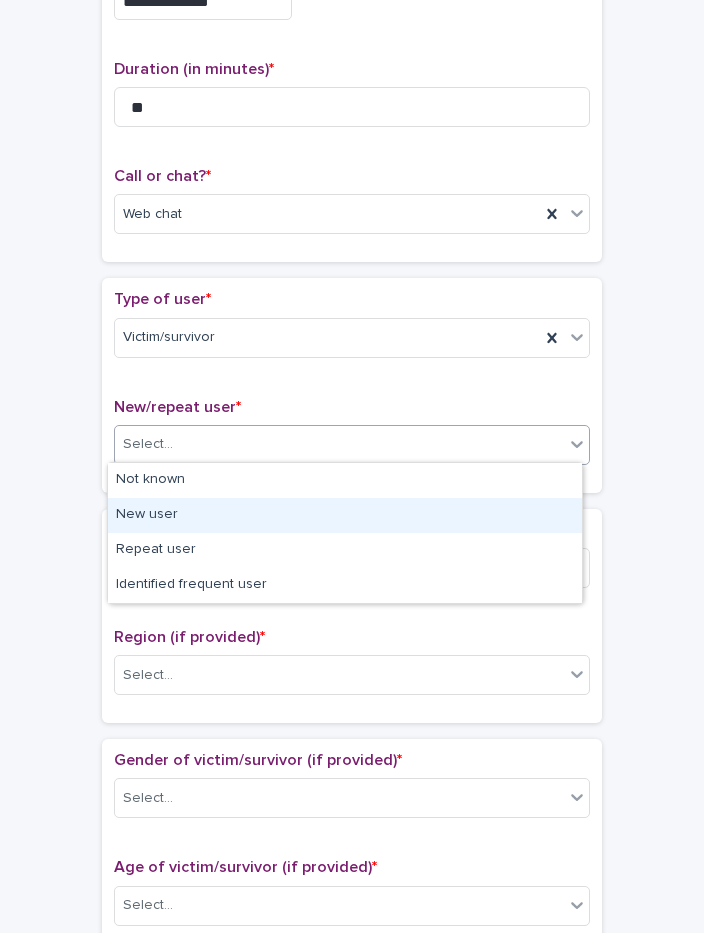 click on "New user" at bounding box center (345, 515) 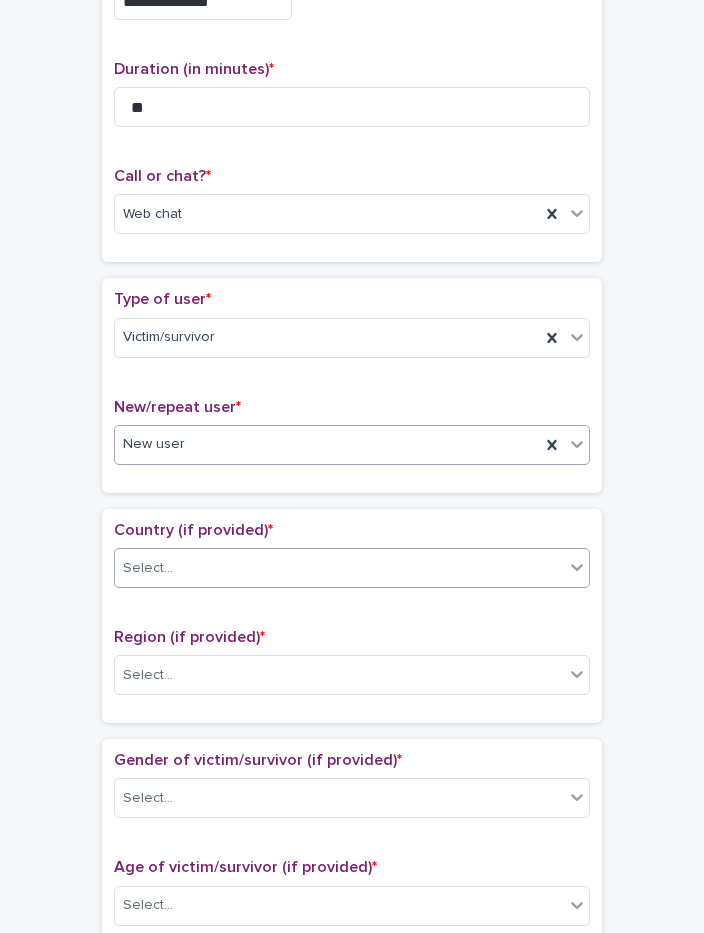 click at bounding box center [176, 567] 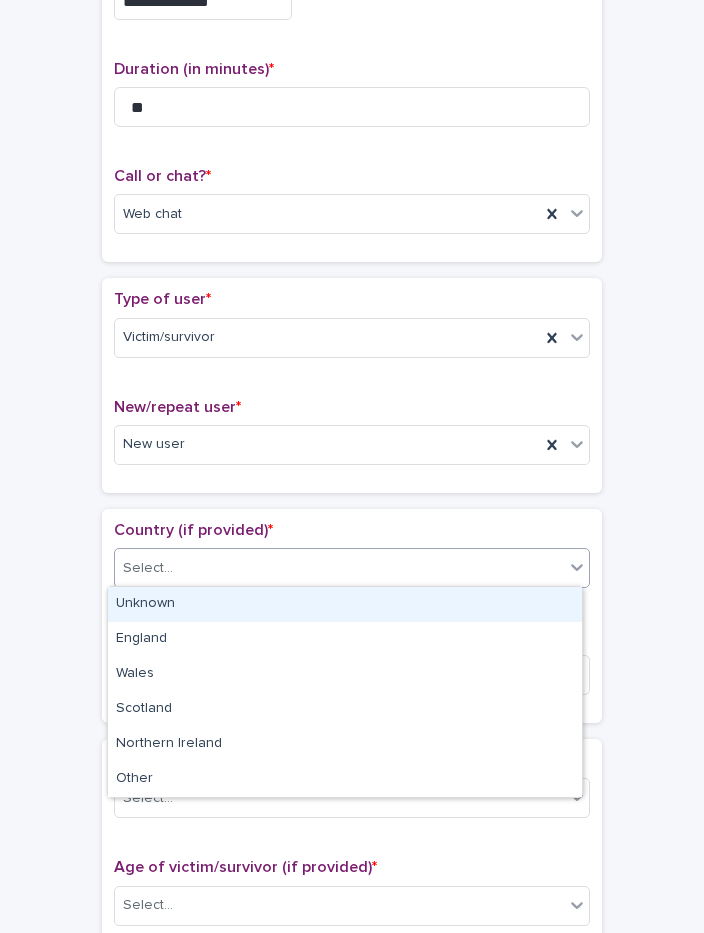 click on "Unknown" at bounding box center [345, 604] 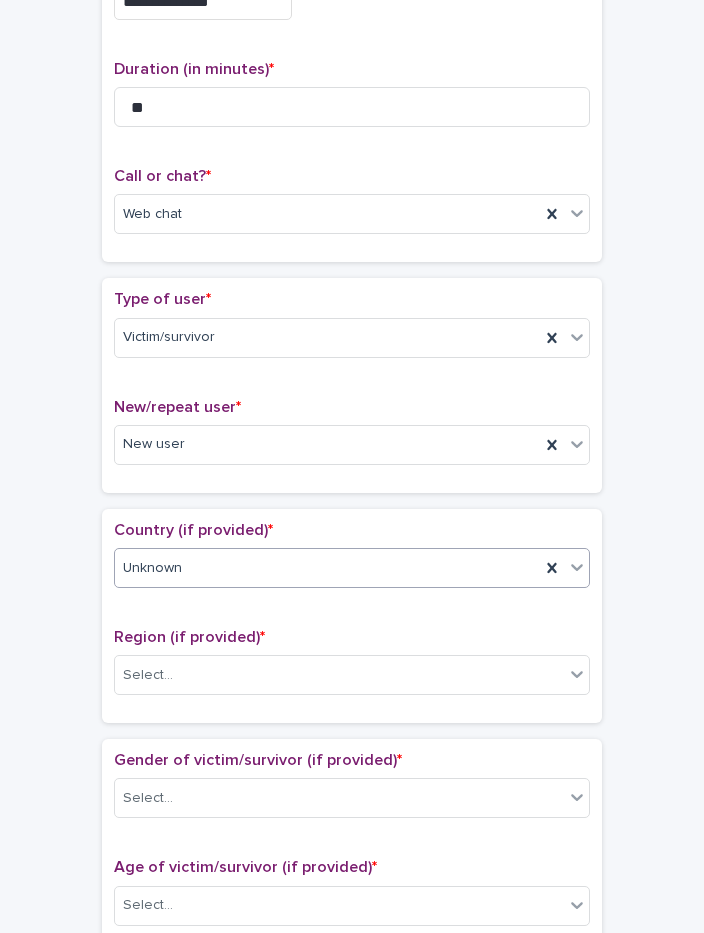 click at bounding box center (185, 567) 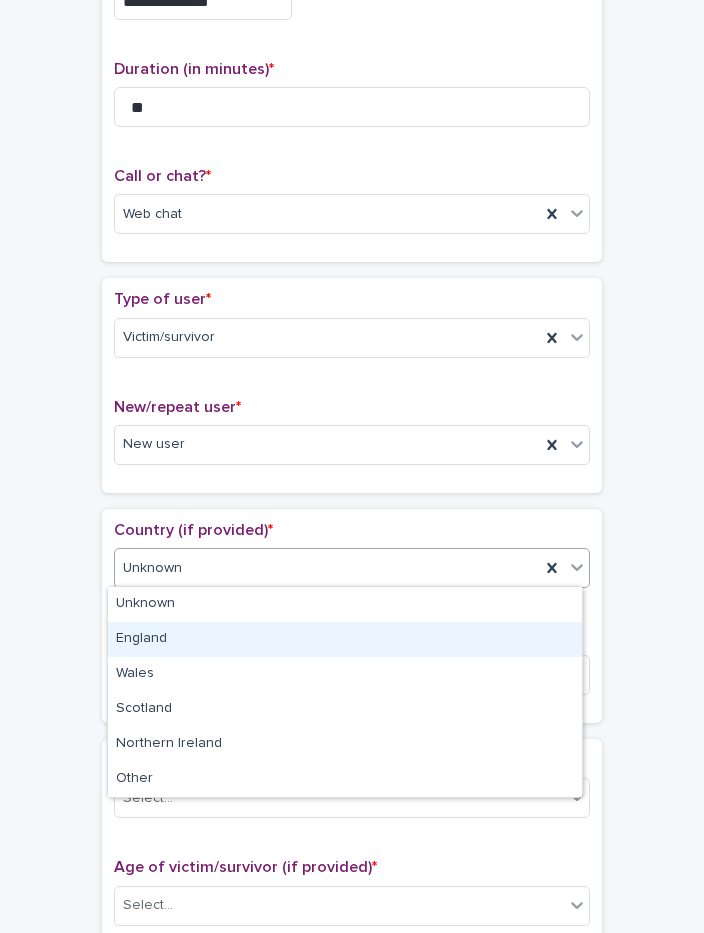 click on "England" at bounding box center [345, 639] 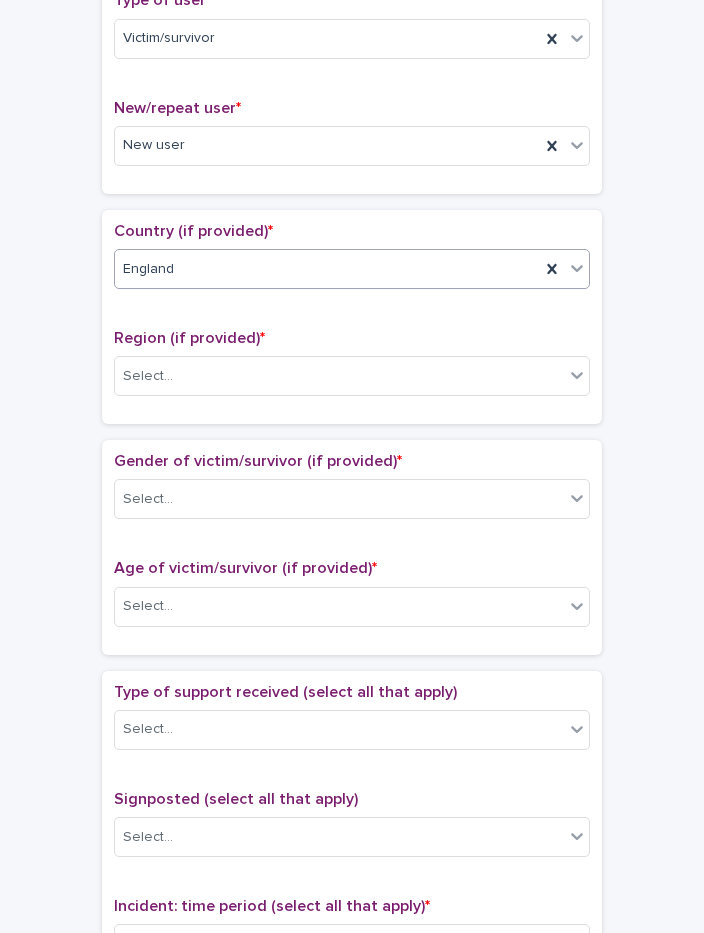 scroll, scrollTop: 500, scrollLeft: 0, axis: vertical 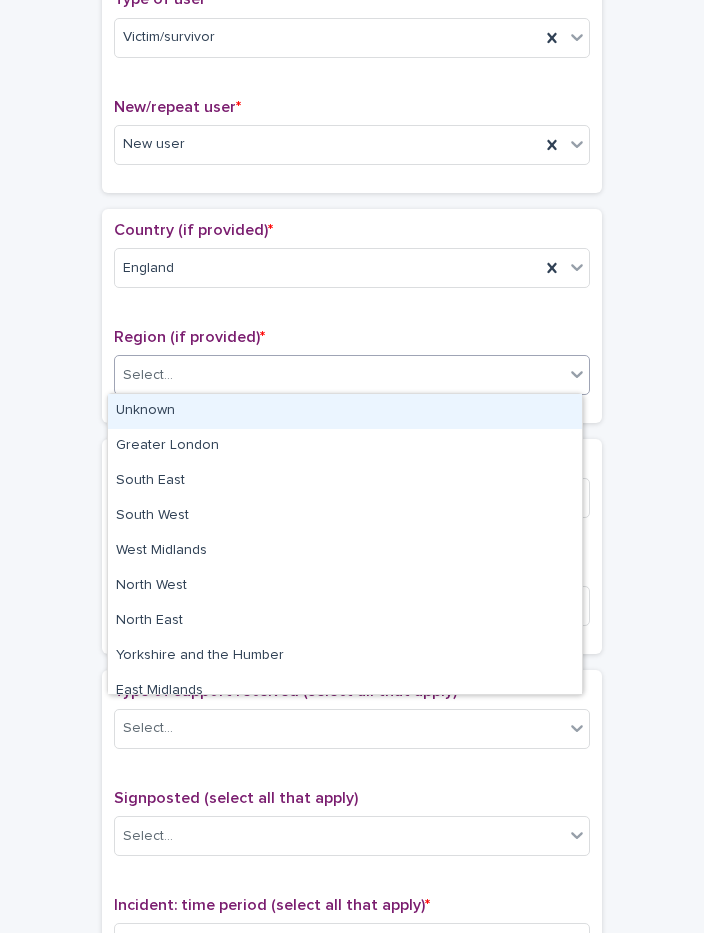 click on "Select..." at bounding box center [339, 375] 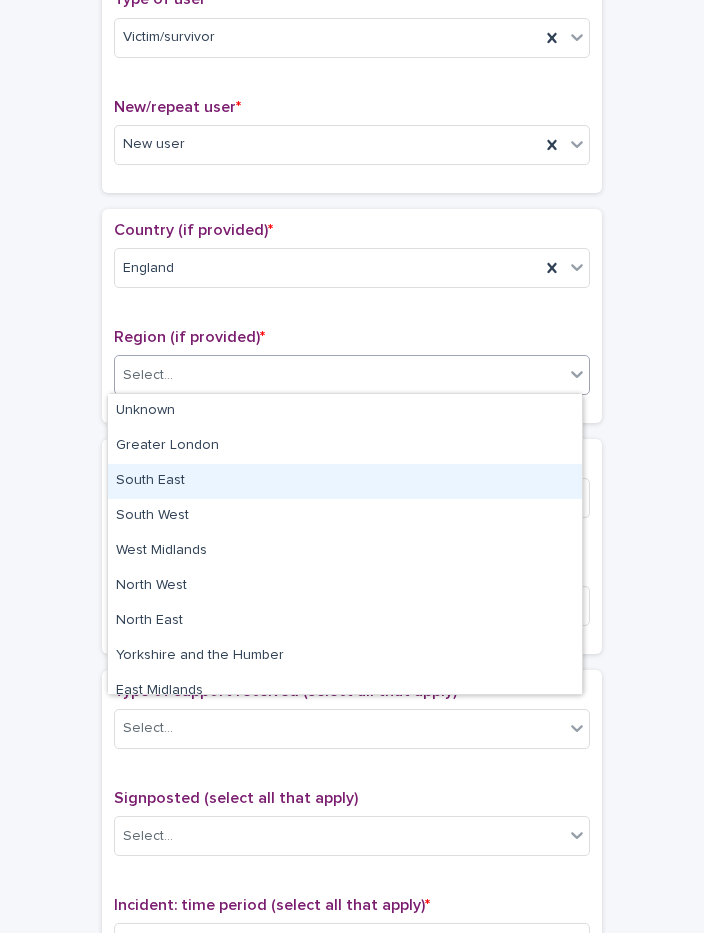 click on "South East" at bounding box center (345, 481) 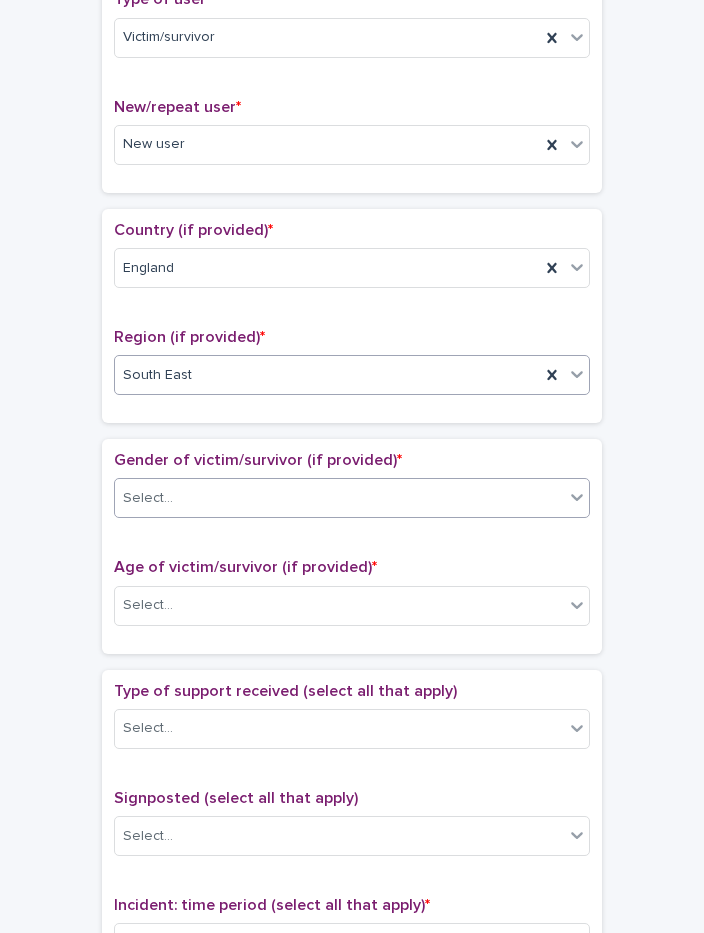 click on "Select..." at bounding box center (352, 498) 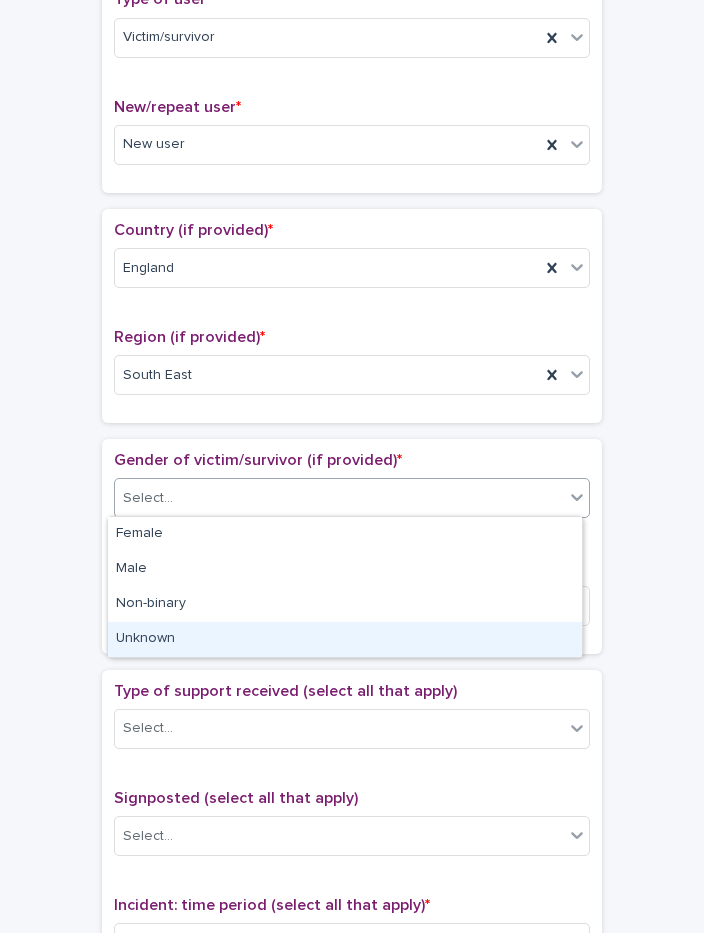 click on "Unknown" at bounding box center [345, 639] 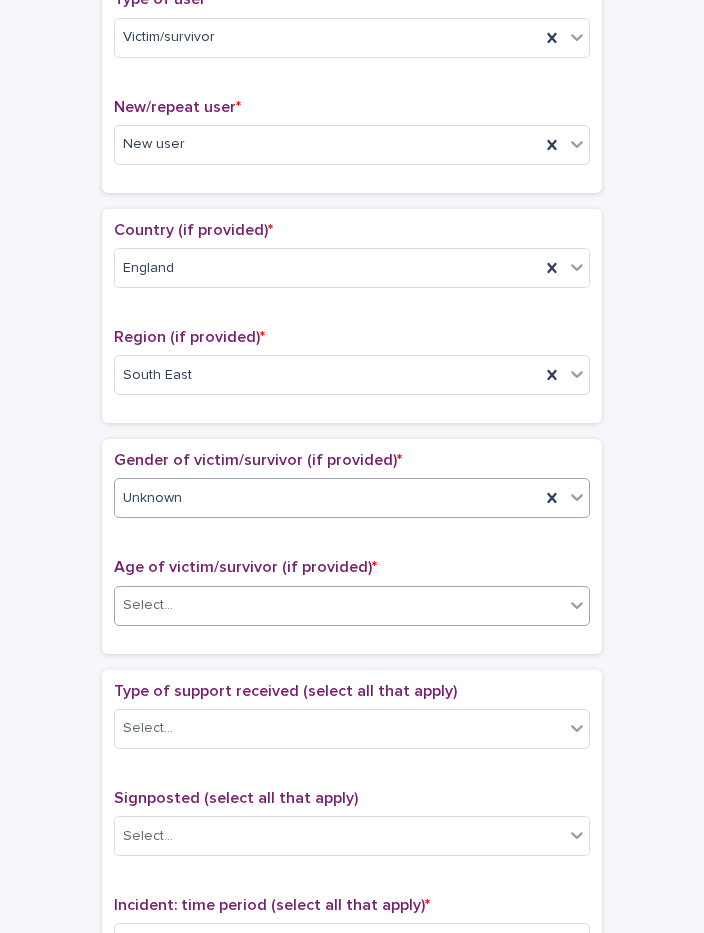 click at bounding box center (176, 604) 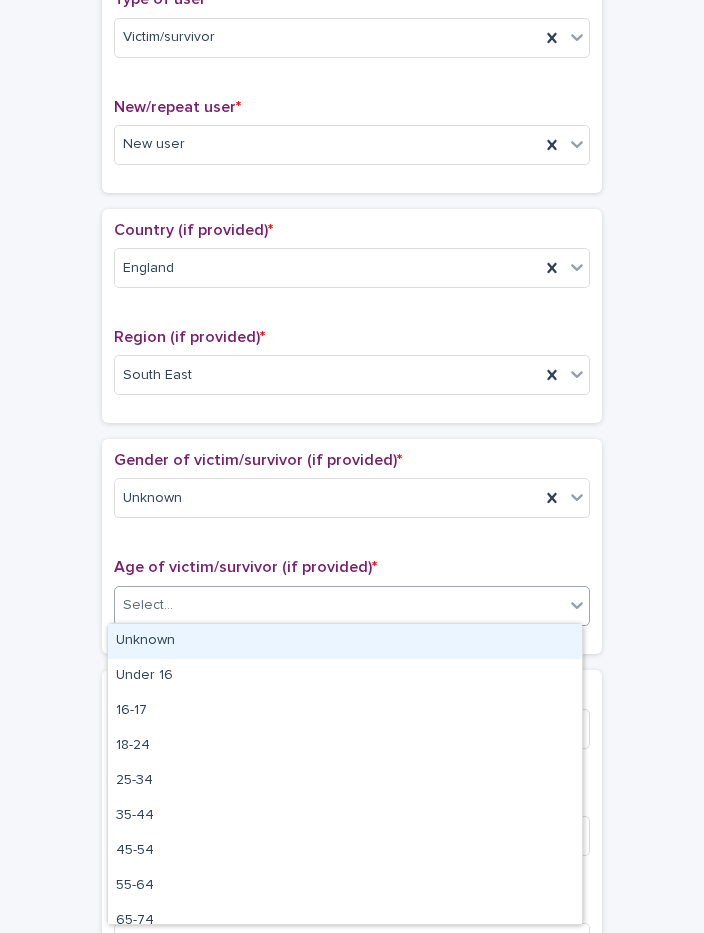 click on "Unknown" at bounding box center [345, 641] 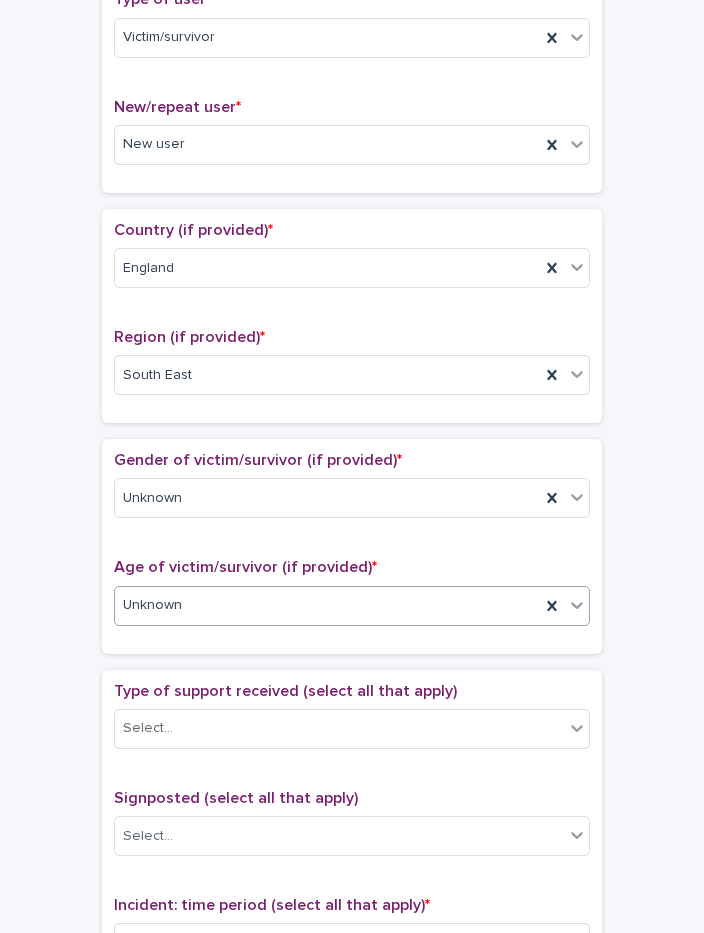 scroll, scrollTop: 800, scrollLeft: 0, axis: vertical 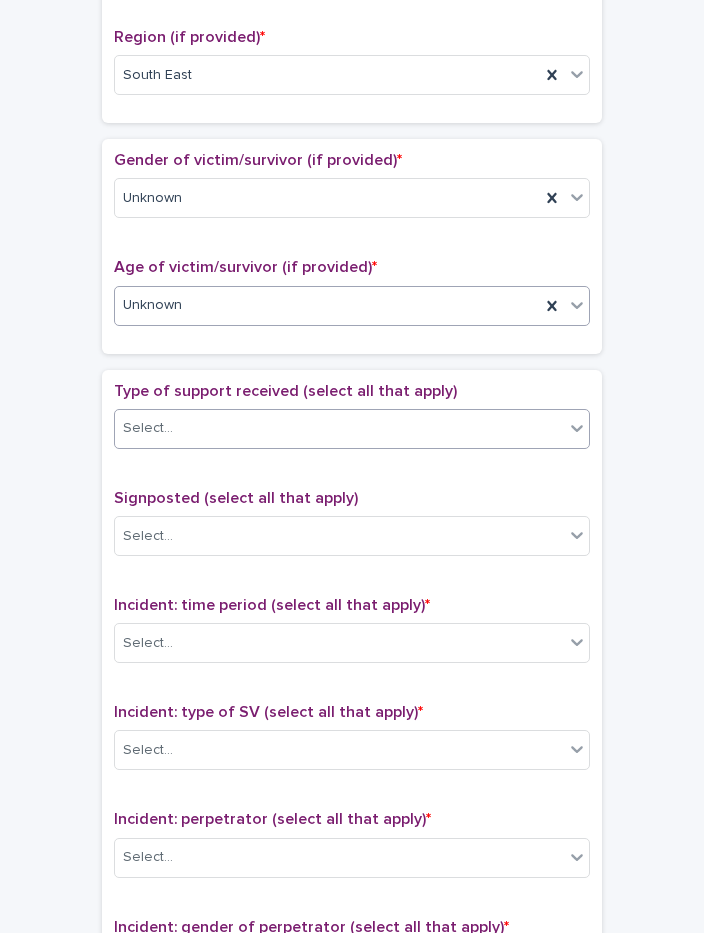click on "Select..." at bounding box center (339, 428) 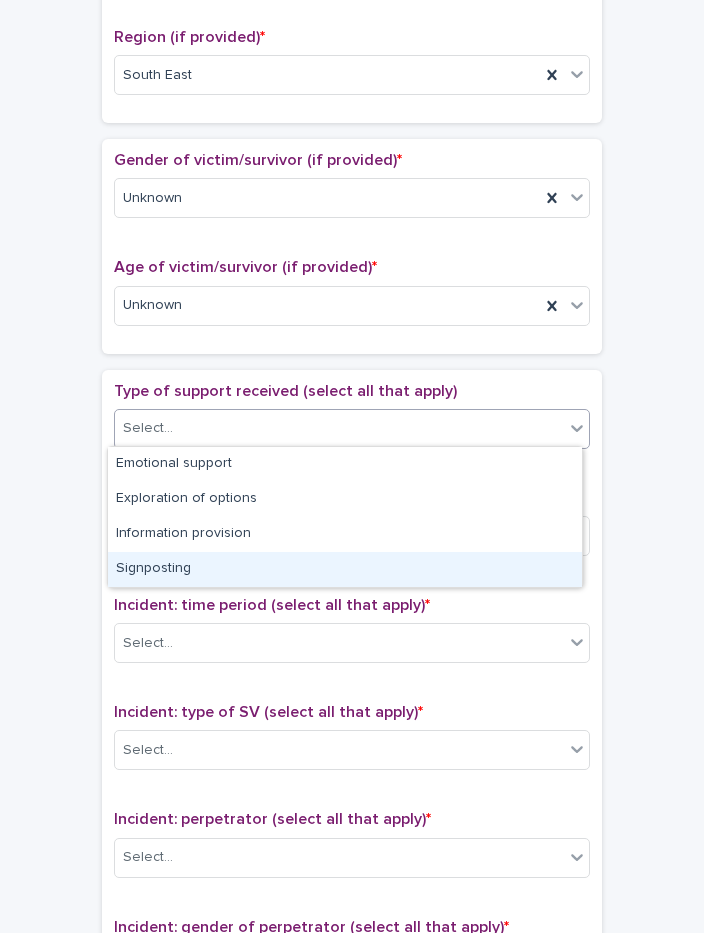 click on "Signposting" at bounding box center [345, 569] 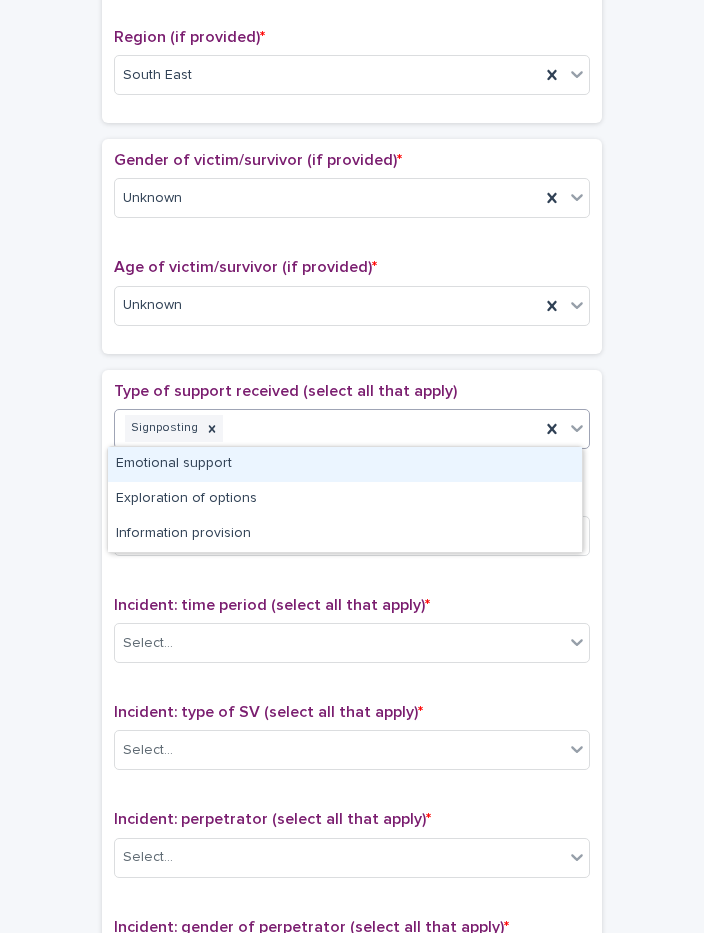 click on "Signposting" at bounding box center (327, 428) 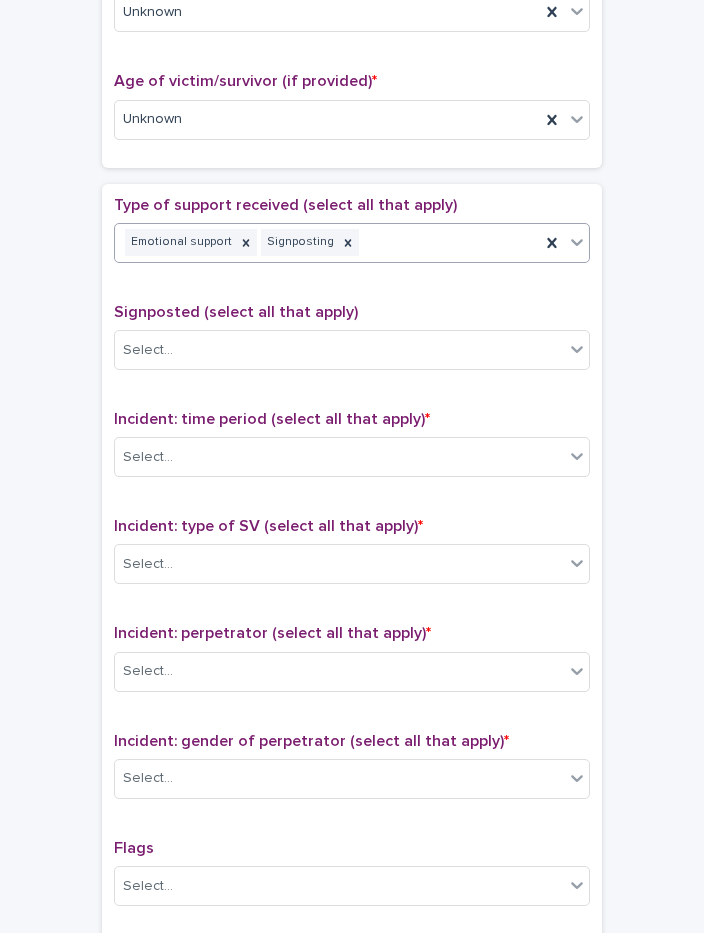 scroll, scrollTop: 1000, scrollLeft: 0, axis: vertical 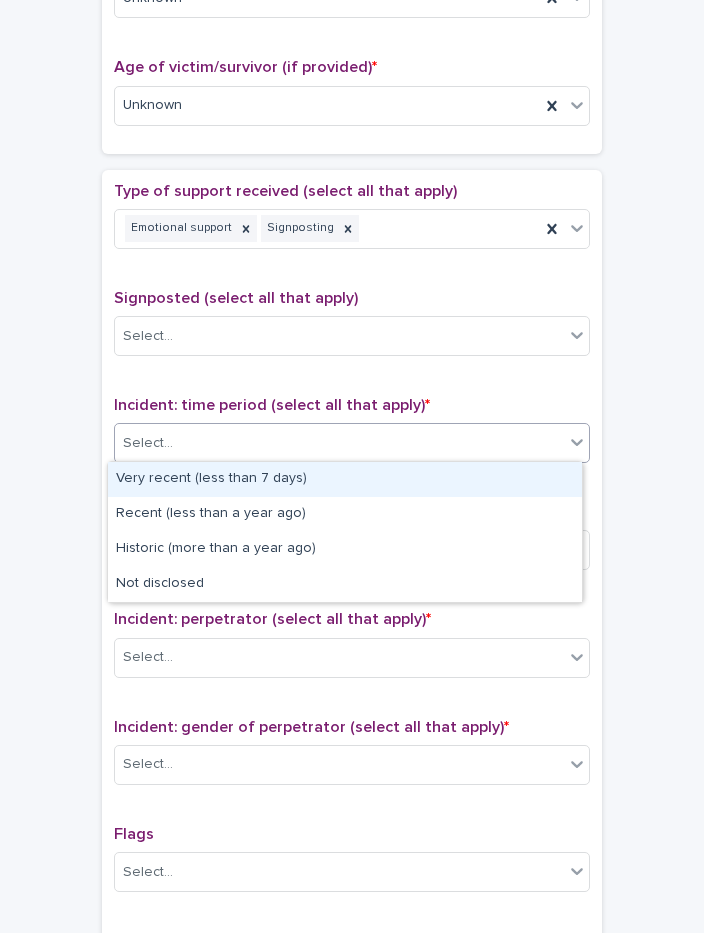 click on "Select..." at bounding box center (339, 443) 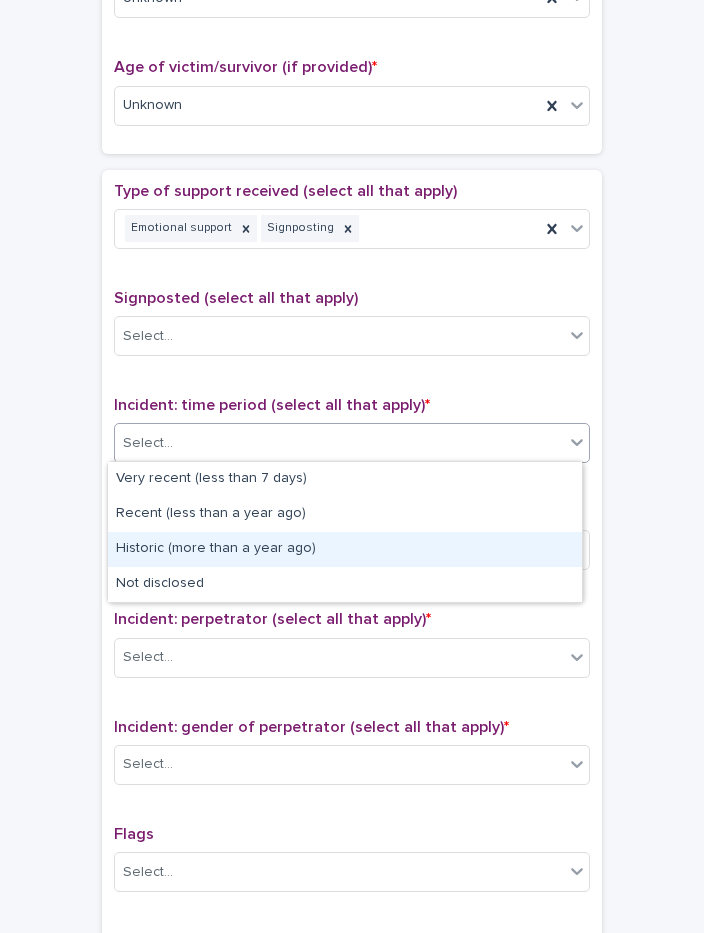 click on "Historic (more than a year ago)" at bounding box center [345, 549] 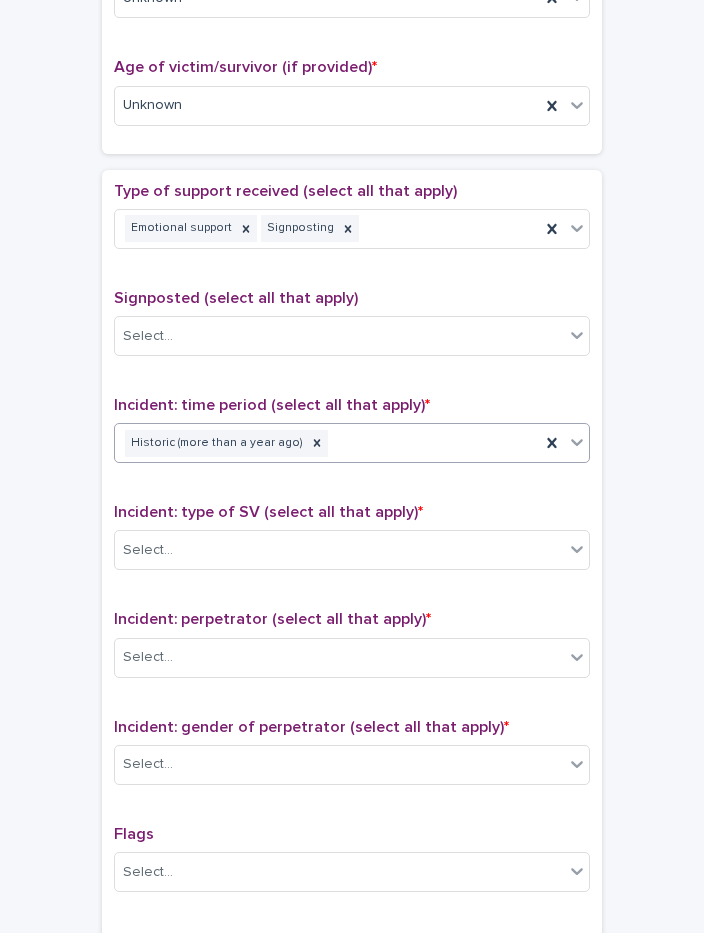 click on "Historic (more than a year ago)" at bounding box center [327, 443] 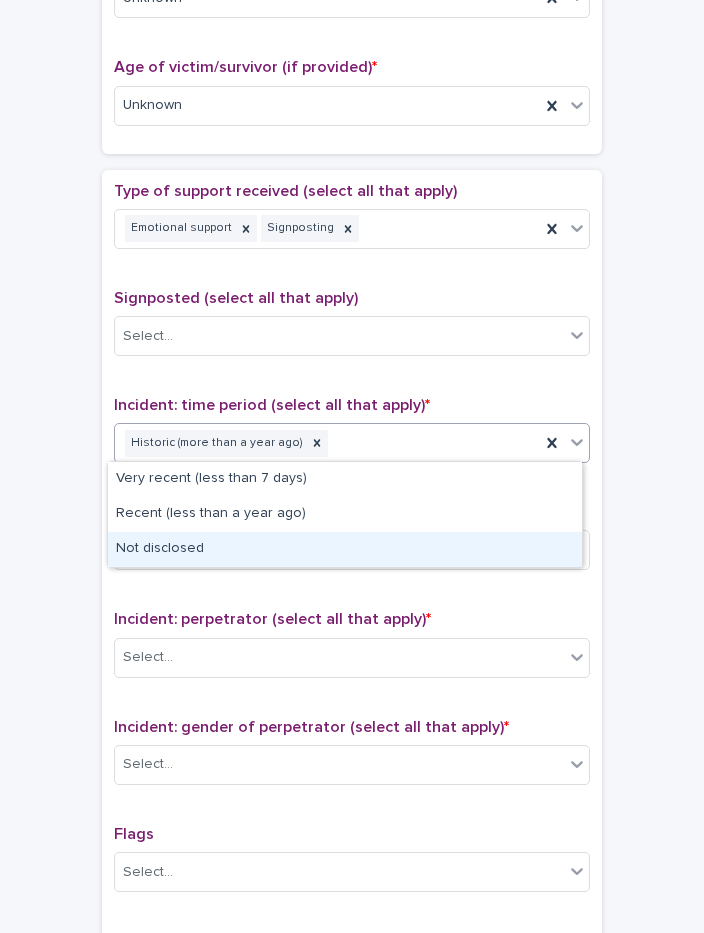 click on "Not disclosed" at bounding box center (345, 549) 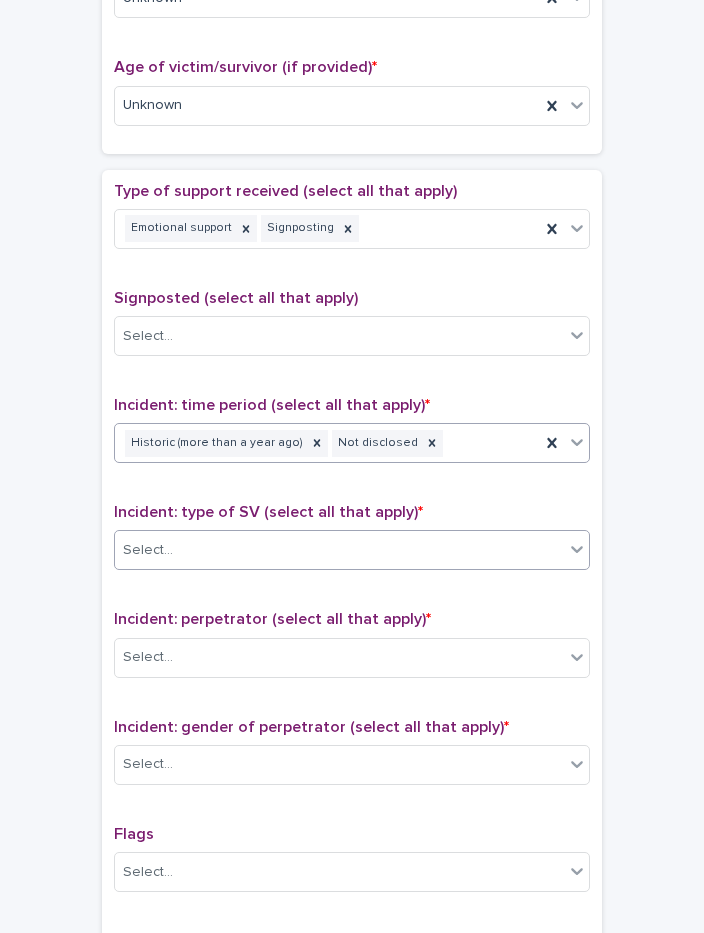 click on "Select..." at bounding box center [339, 550] 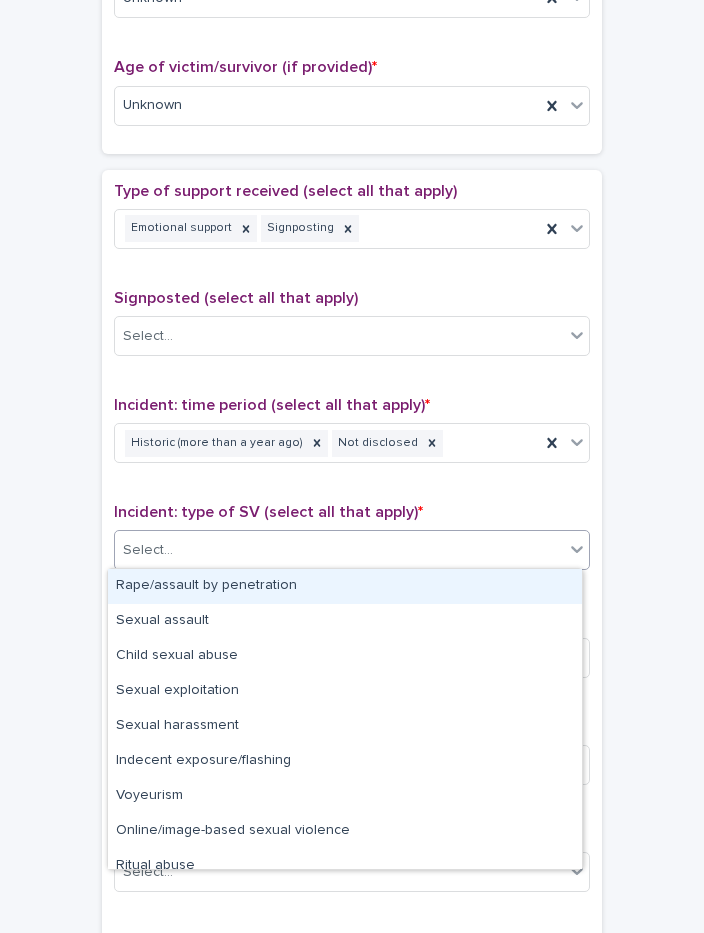 click on "Rape/assault by penetration" at bounding box center (345, 586) 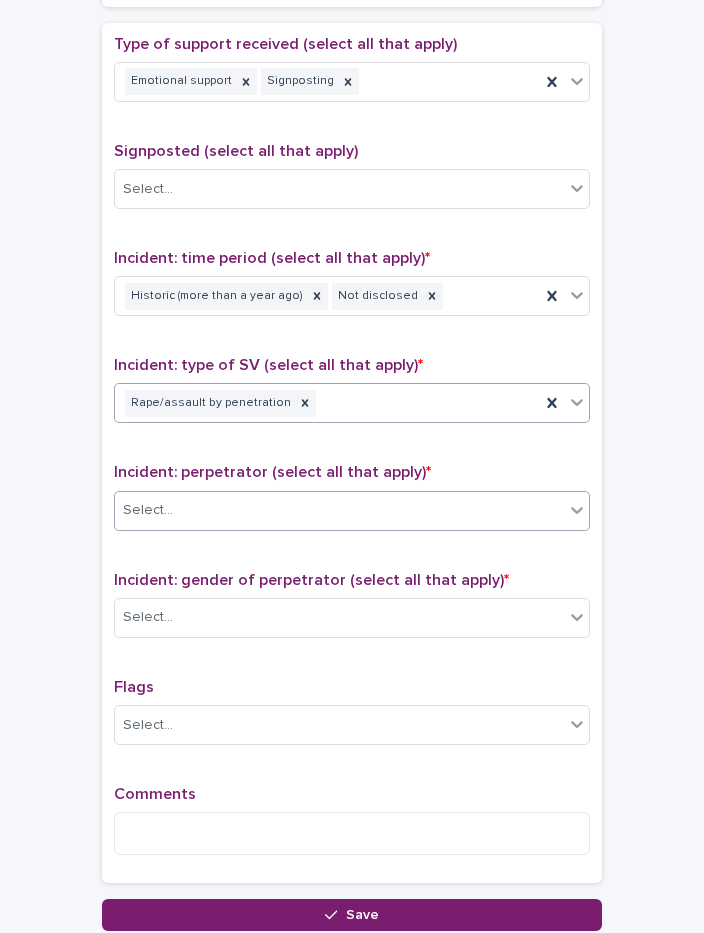 scroll, scrollTop: 1200, scrollLeft: 0, axis: vertical 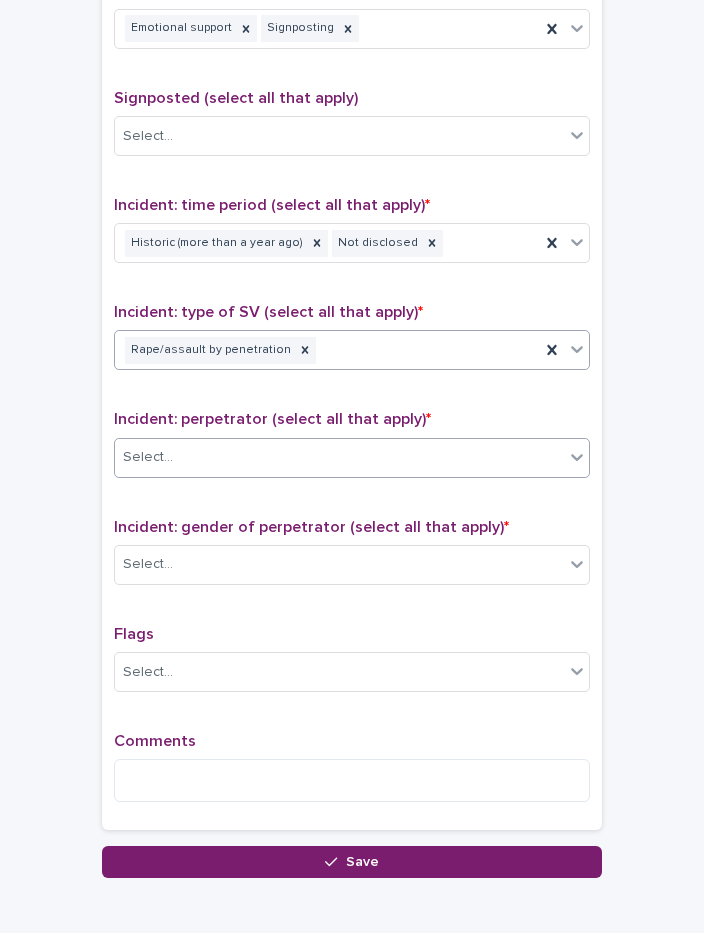 click on "Select..." at bounding box center [339, 457] 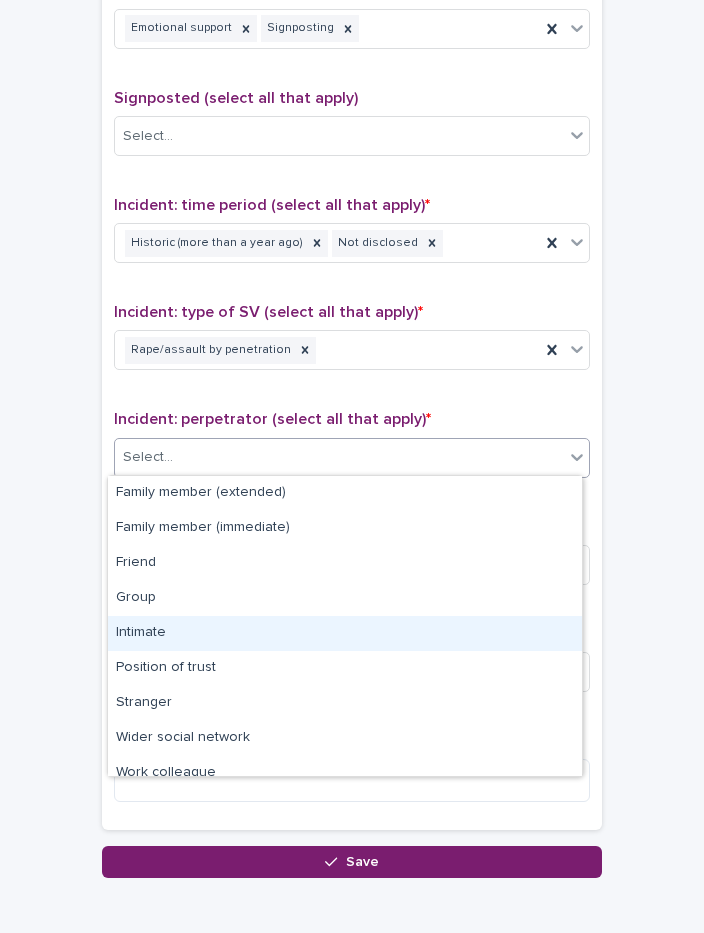 click on "Intimate" at bounding box center (345, 633) 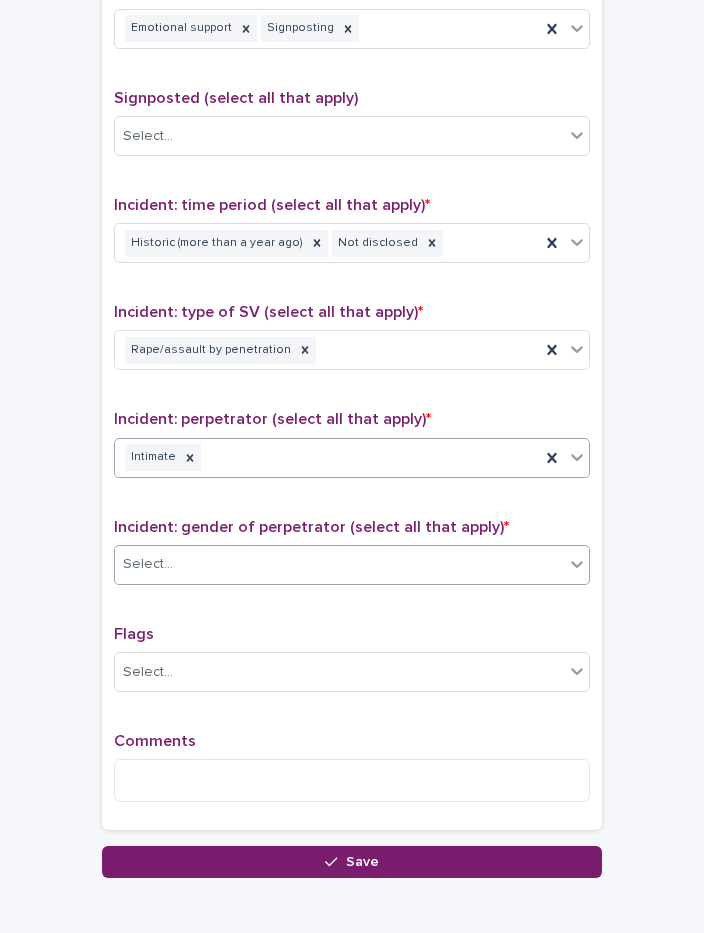 click on "Select..." at bounding box center [352, 565] 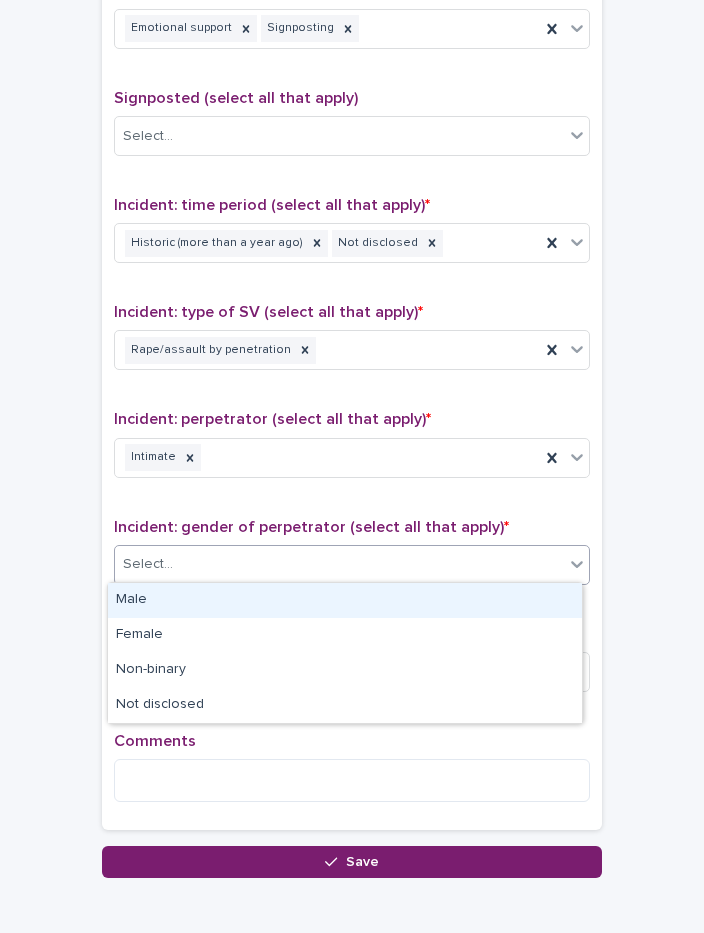 drag, startPoint x: 172, startPoint y: 595, endPoint x: 172, endPoint y: 623, distance: 28 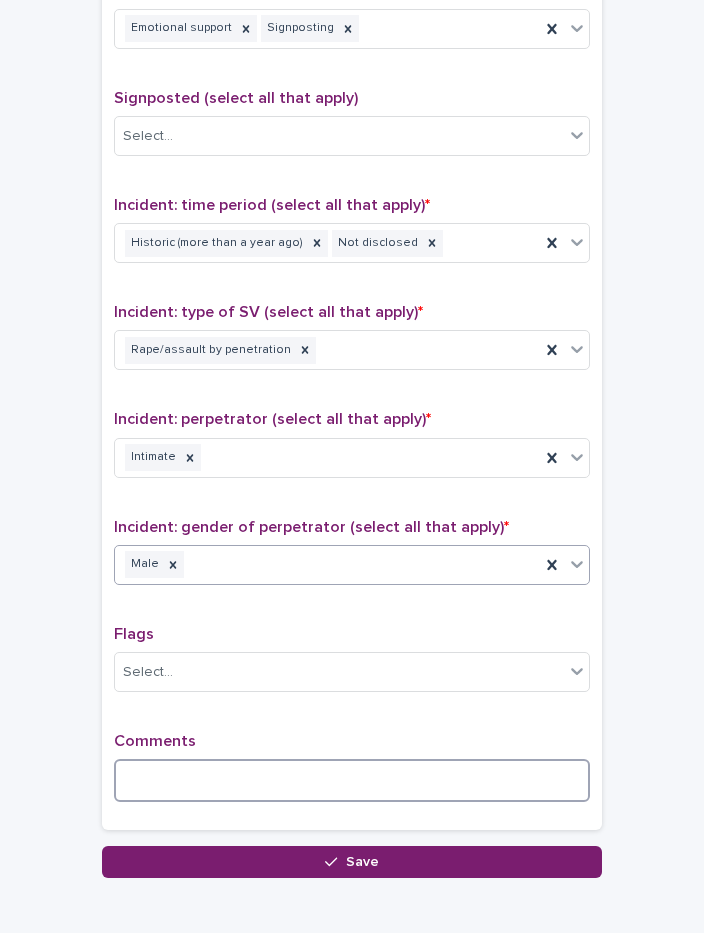 click at bounding box center [352, 780] 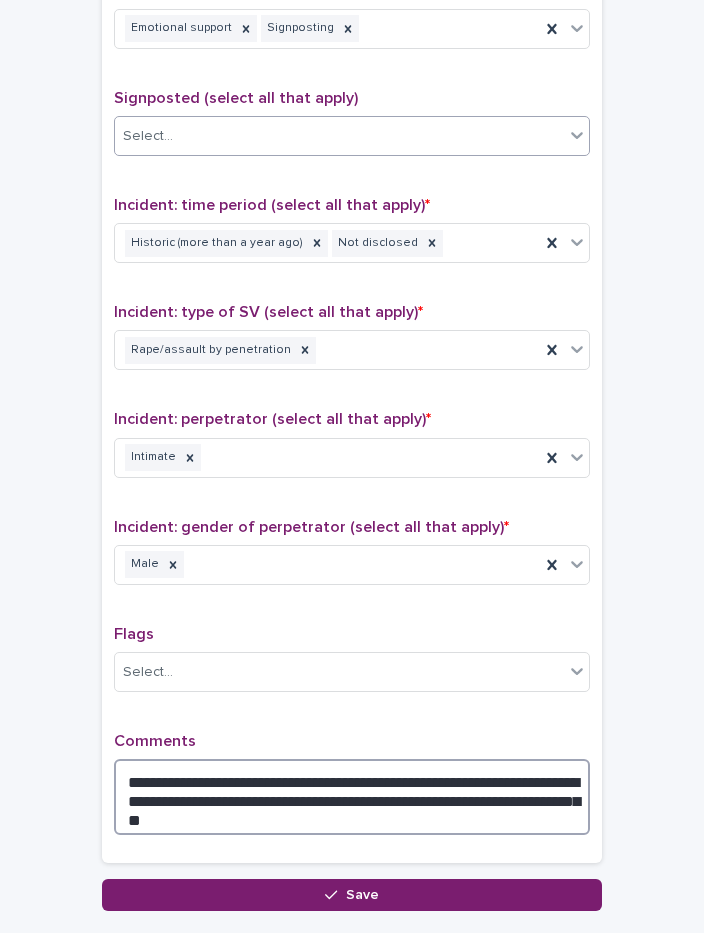 type on "**********" 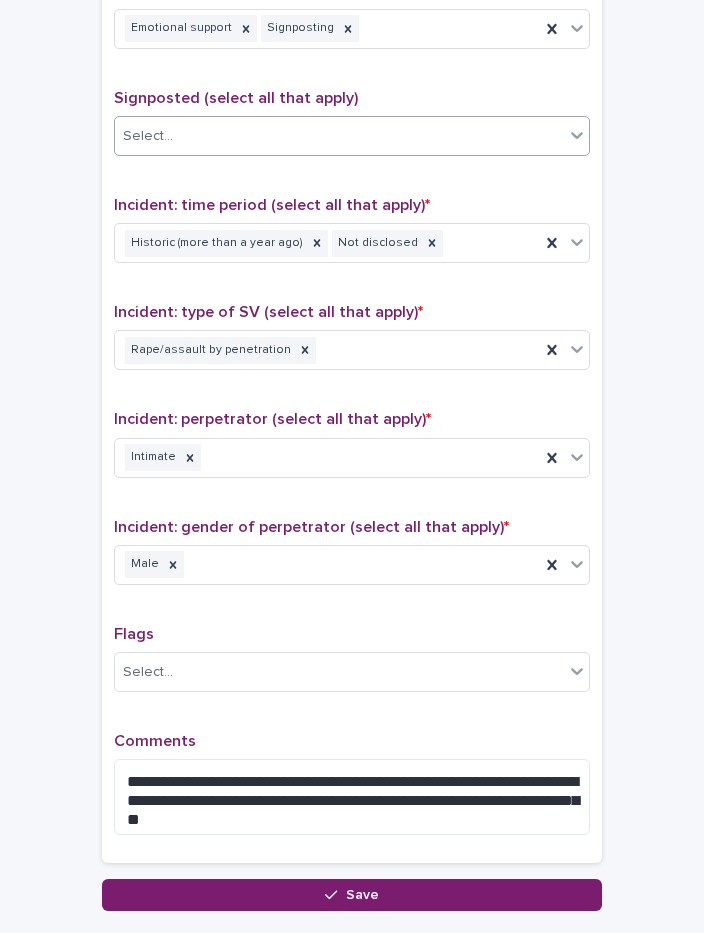 click on "Select..." at bounding box center [339, 136] 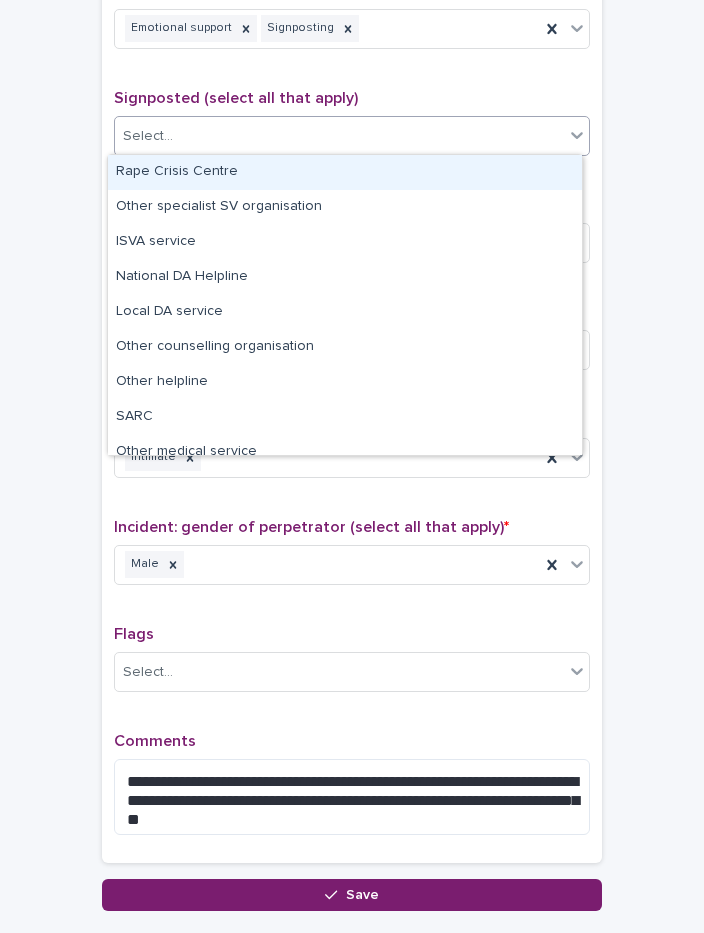 click on "Rape Crisis Centre" at bounding box center [345, 172] 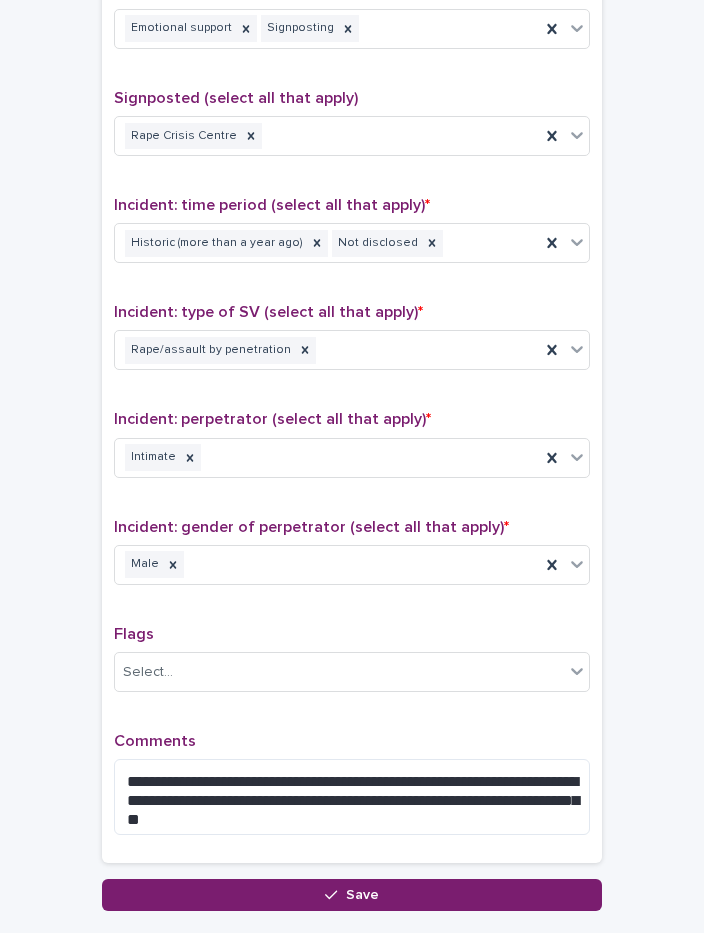 click on "**********" at bounding box center [352, -119] 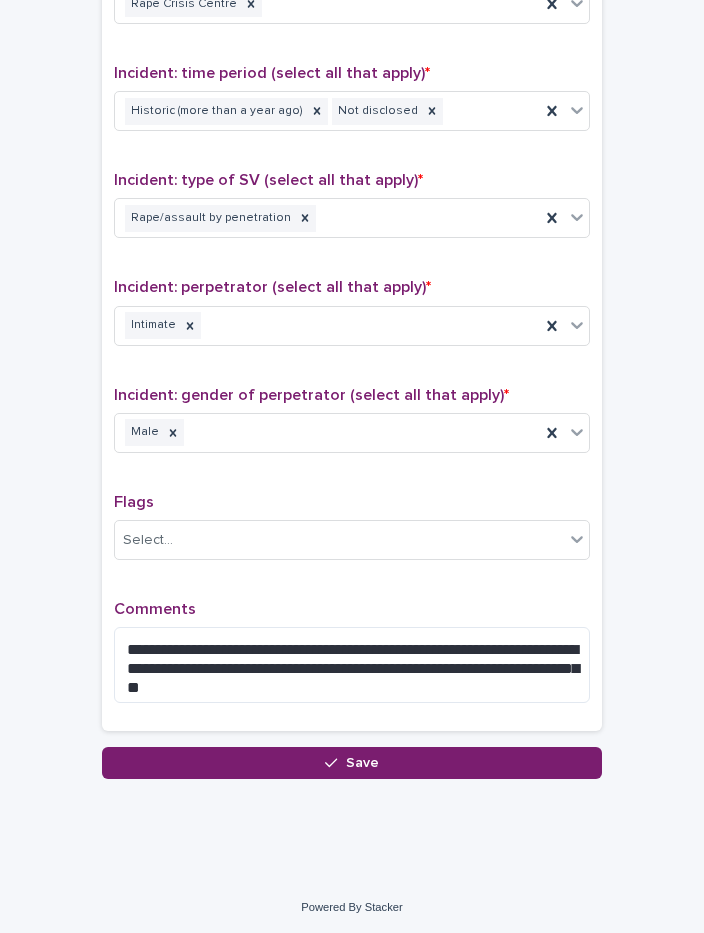 scroll, scrollTop: 1333, scrollLeft: 0, axis: vertical 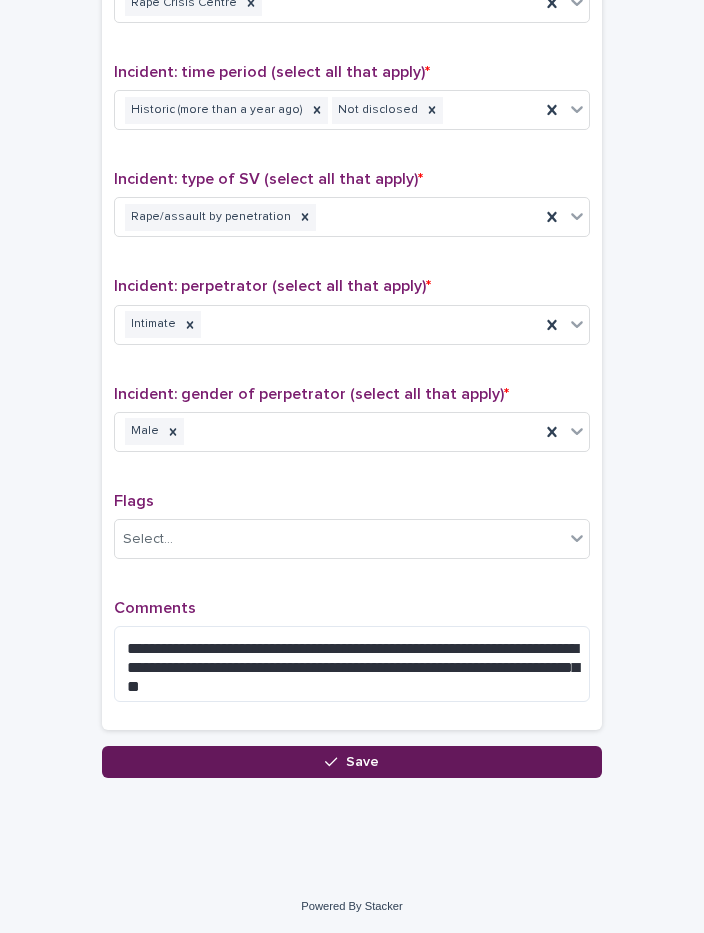 click on "Save" at bounding box center (362, 762) 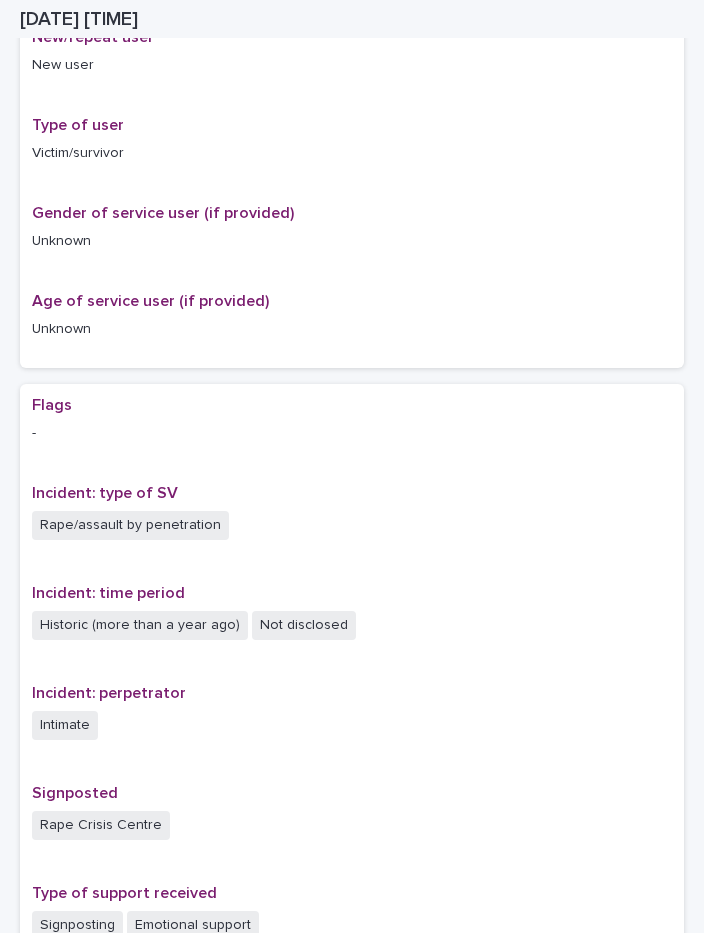 scroll, scrollTop: 1020, scrollLeft: 0, axis: vertical 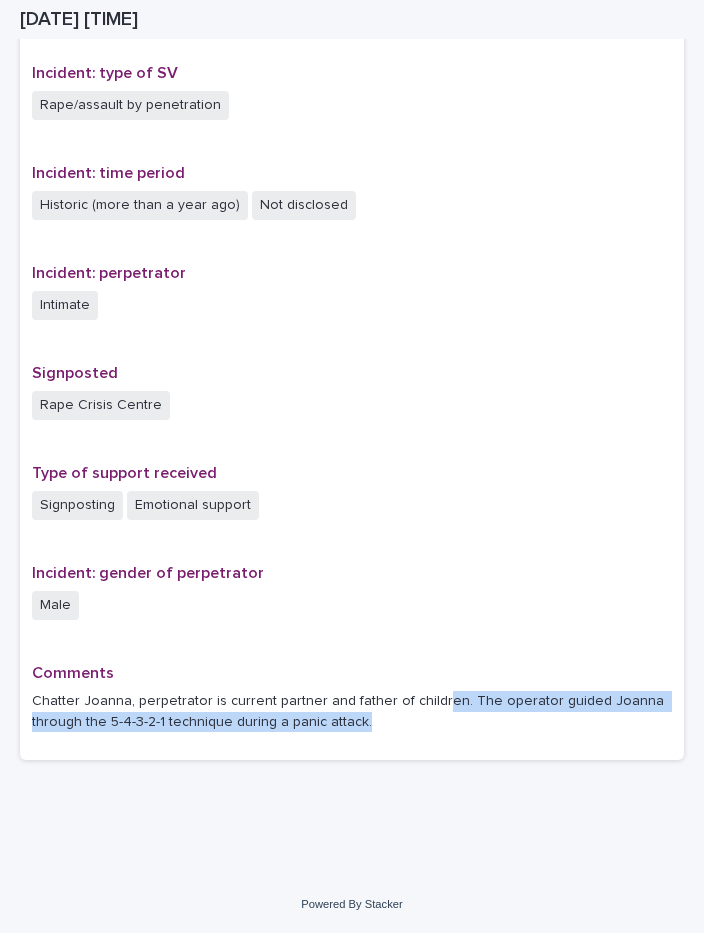 drag, startPoint x: 430, startPoint y: 724, endPoint x: 431, endPoint y: 698, distance: 26.019224 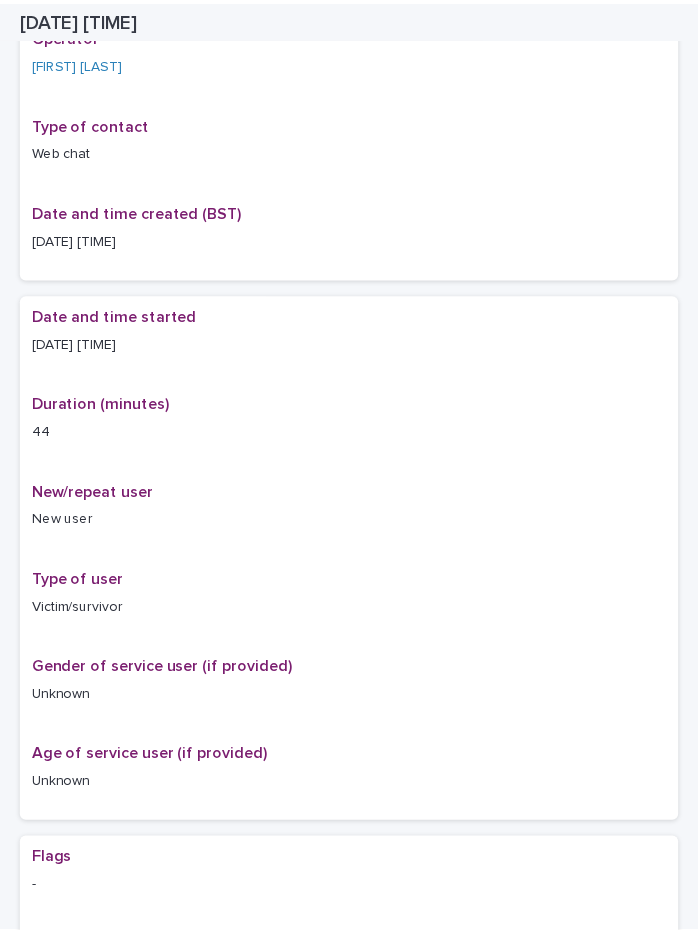 scroll, scrollTop: 0, scrollLeft: 0, axis: both 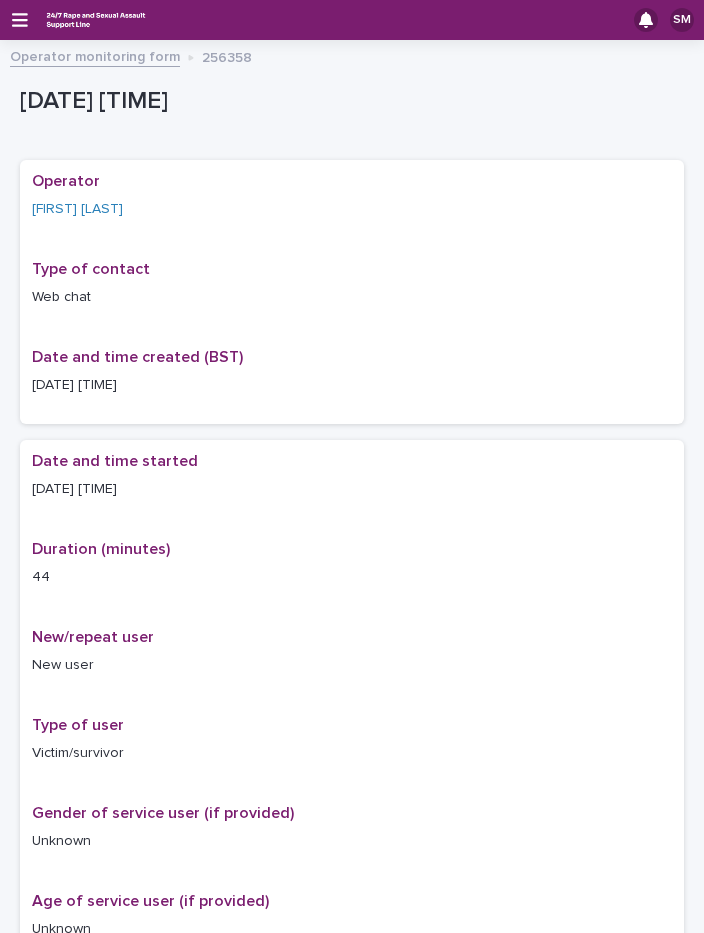 click on "Operator monitoring form" at bounding box center (95, 55) 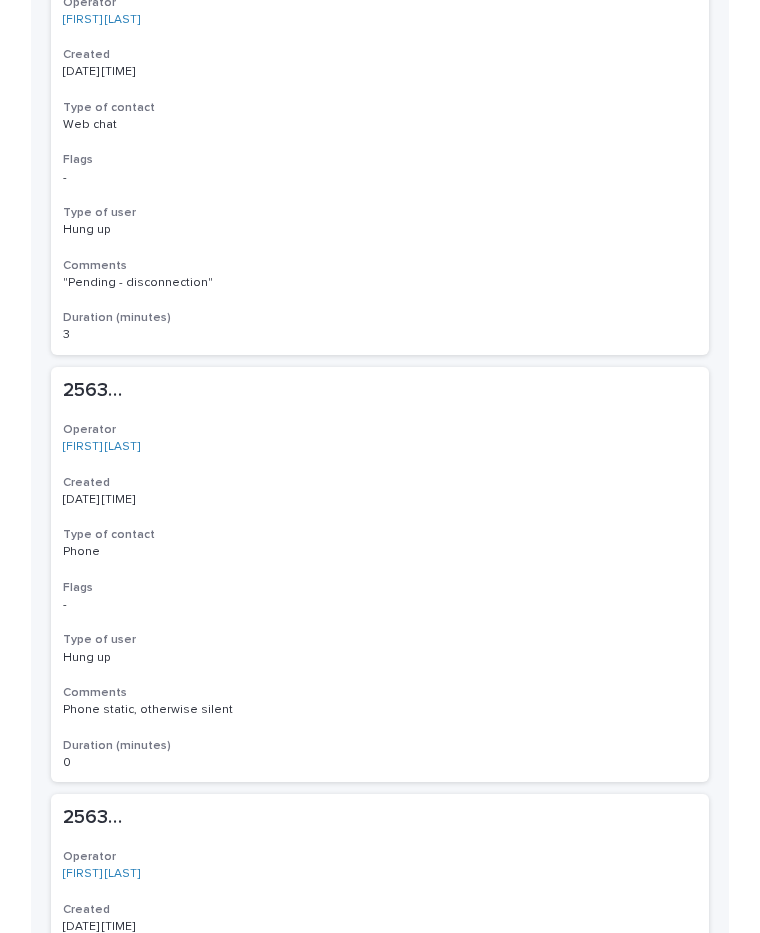 scroll, scrollTop: 1400, scrollLeft: 0, axis: vertical 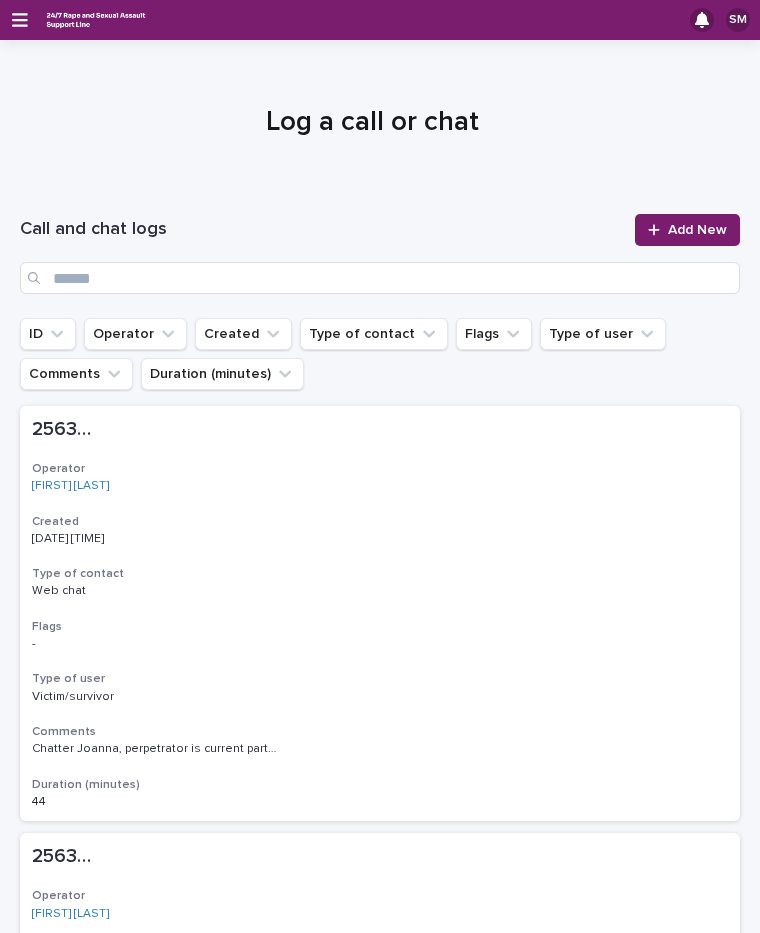 click on "Call and chat logs Add New" at bounding box center [380, 254] 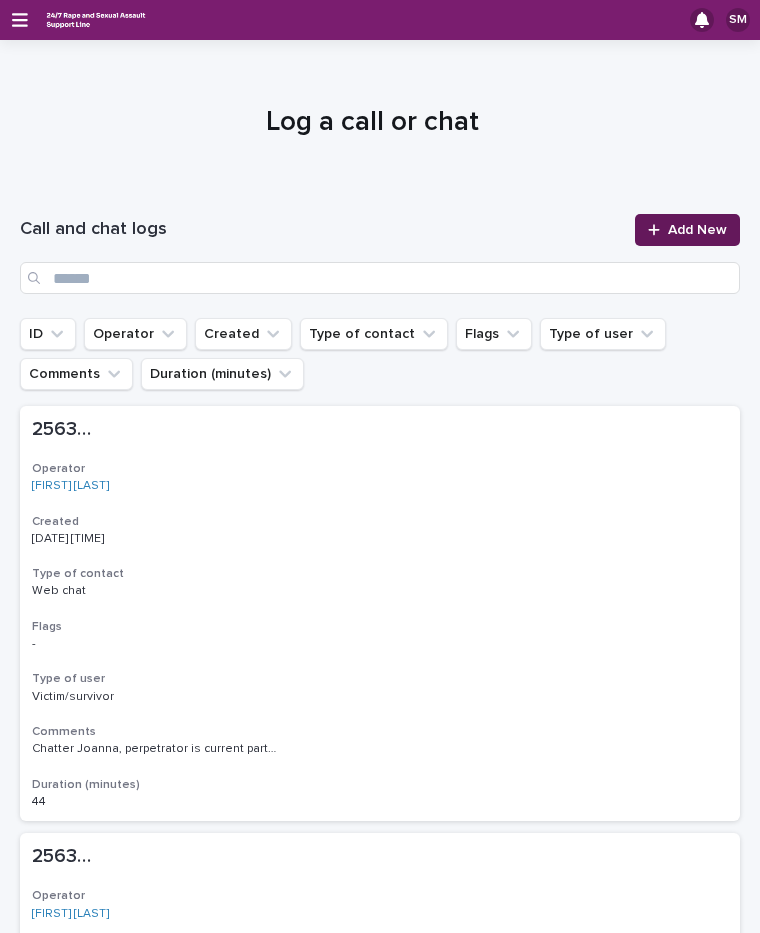 click on "Add New" at bounding box center (697, 230) 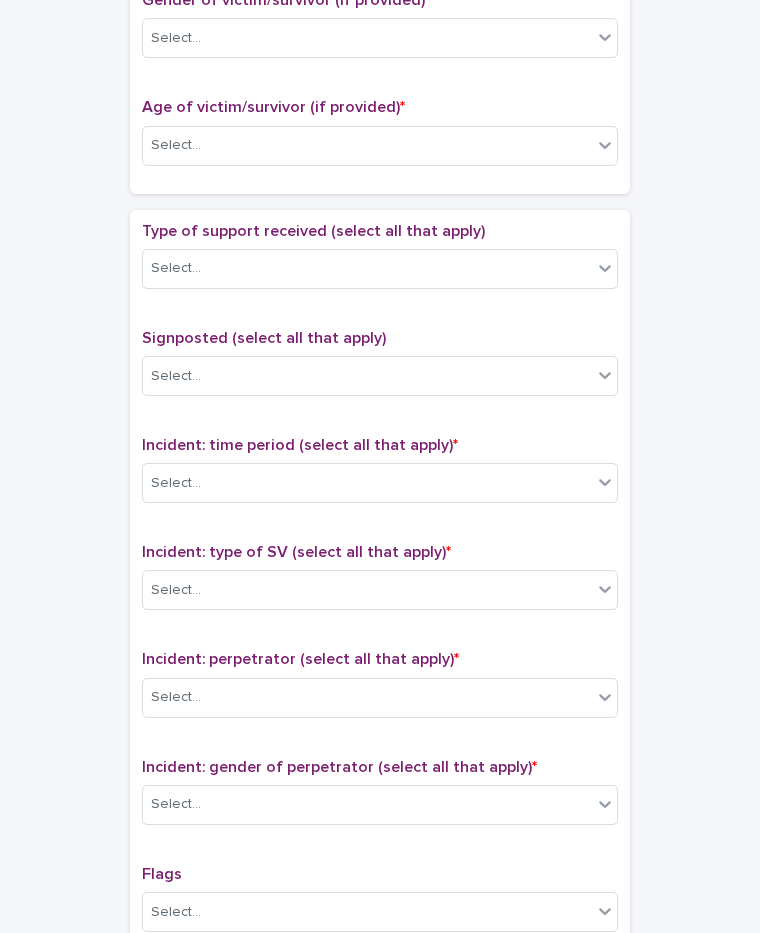 scroll, scrollTop: 1300, scrollLeft: 0, axis: vertical 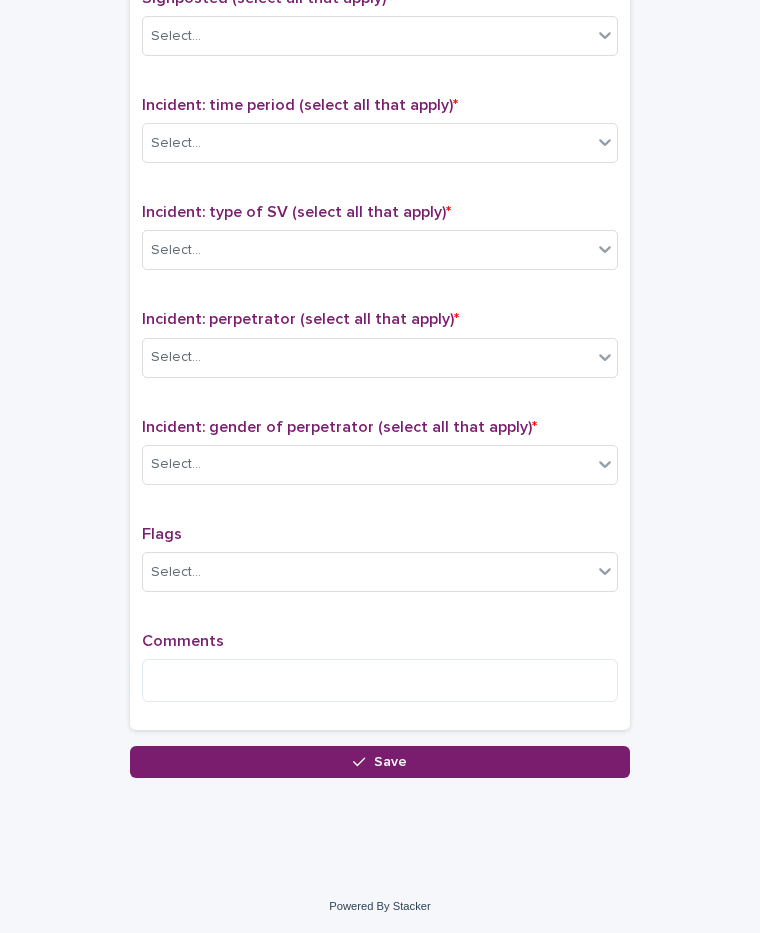 click on "Comments" at bounding box center (380, 675) 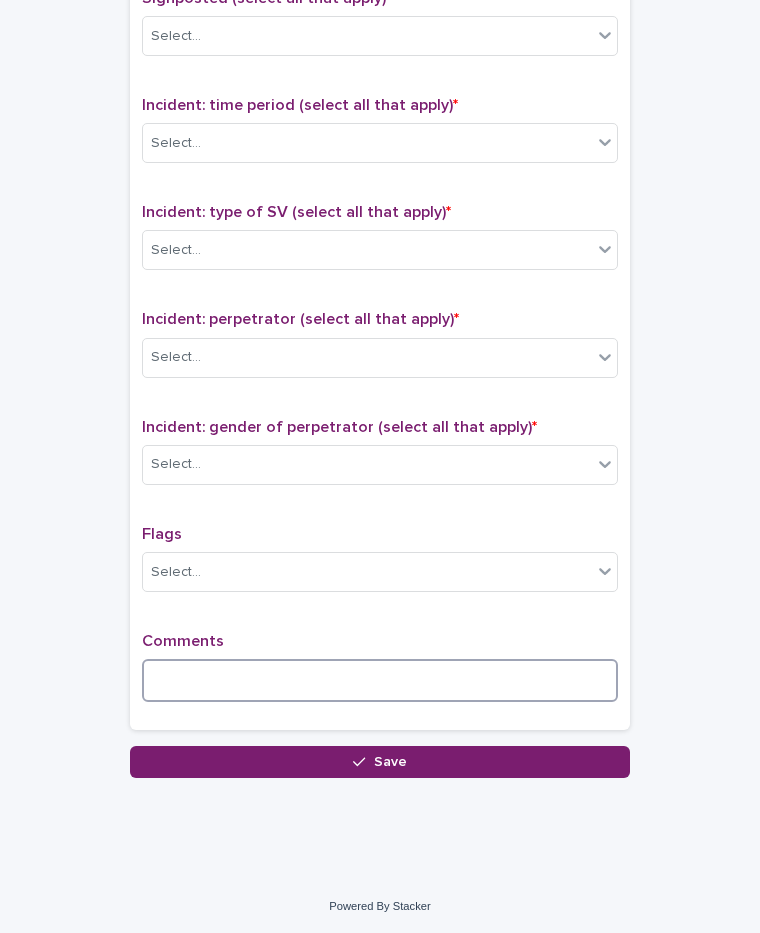 click at bounding box center (380, 680) 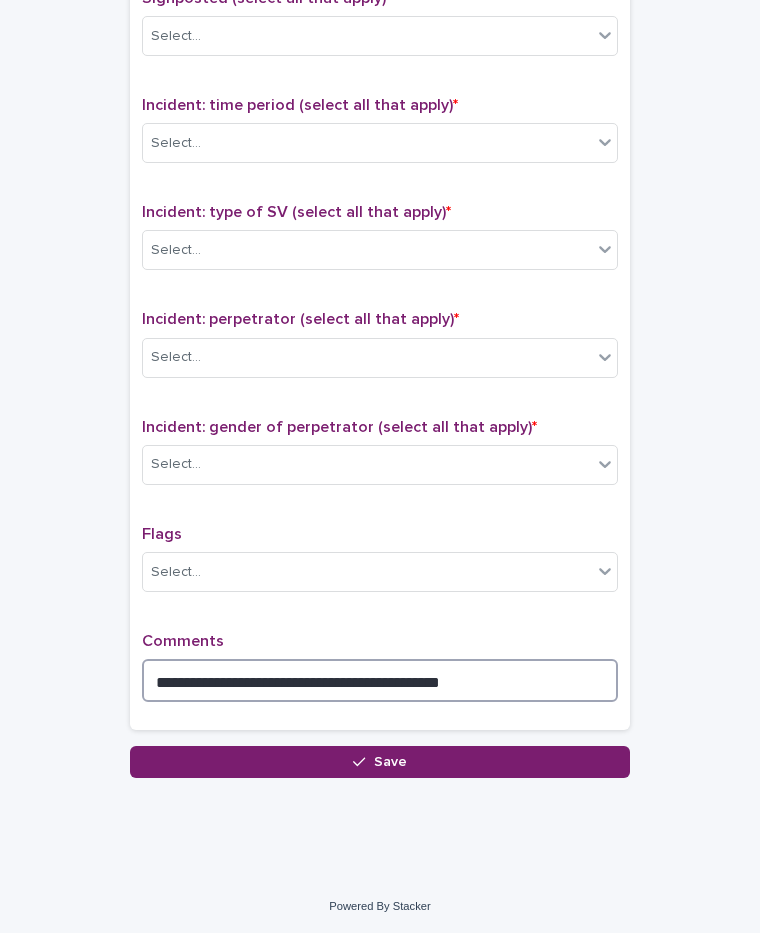 type on "**********" 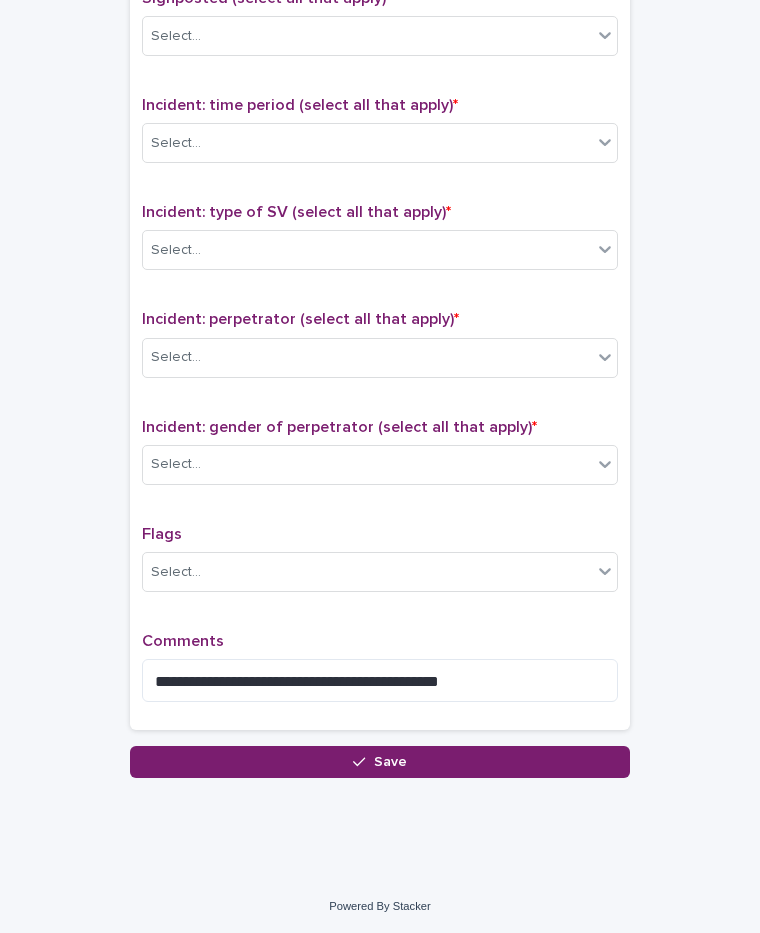 click on "**********" at bounding box center (380, 300) 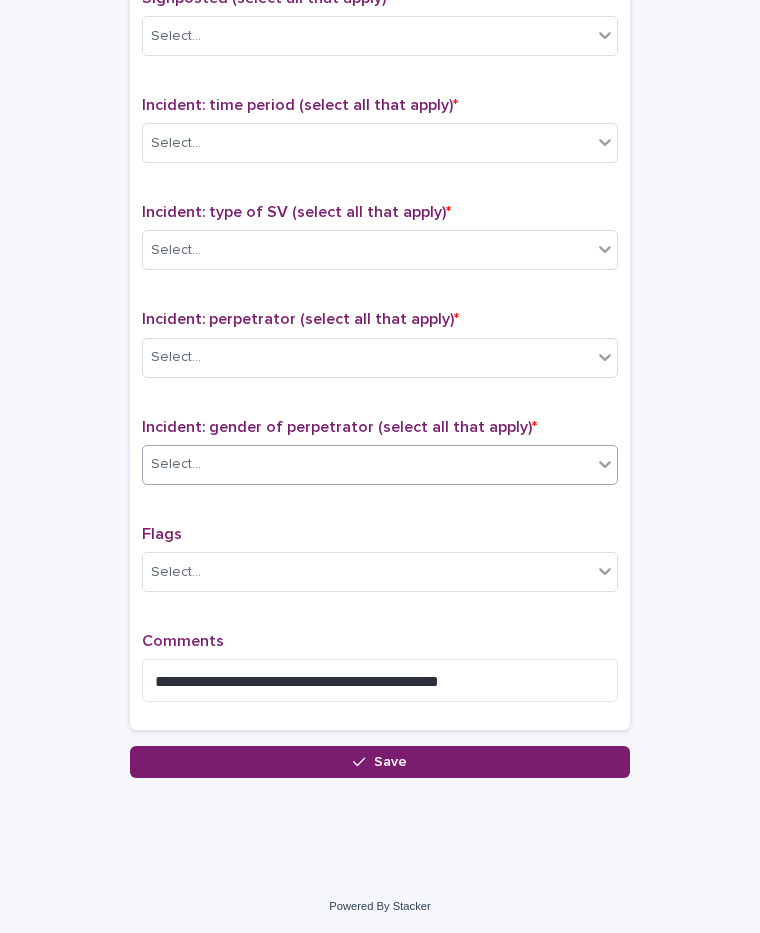 click on "Select..." at bounding box center [367, 464] 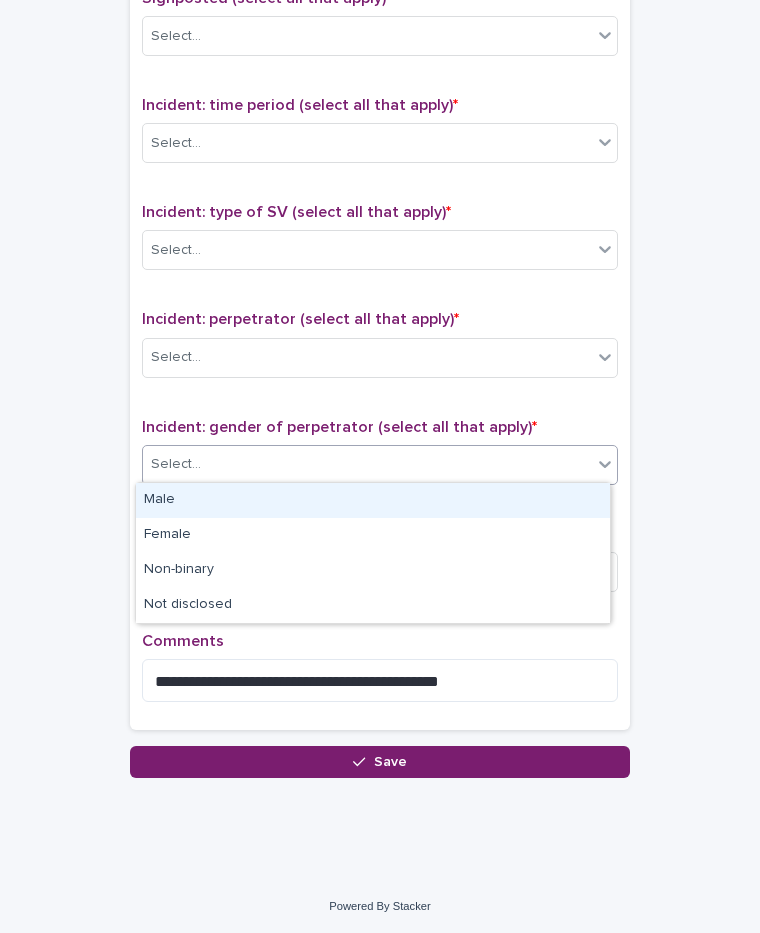 click on "Male" at bounding box center [373, 500] 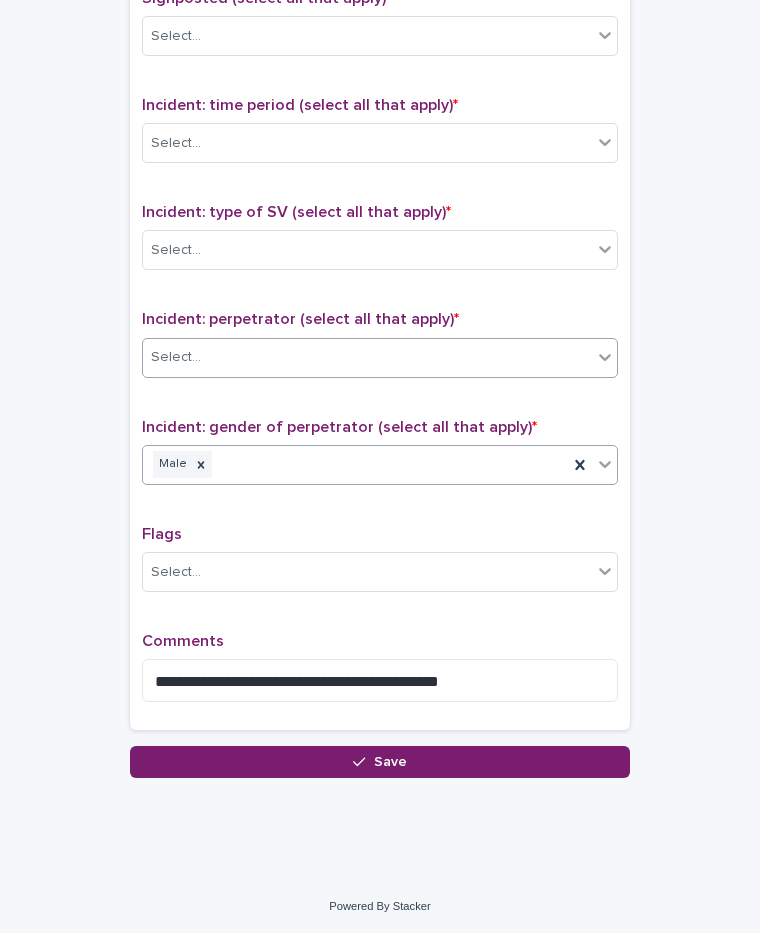 click on "Select..." at bounding box center [367, 357] 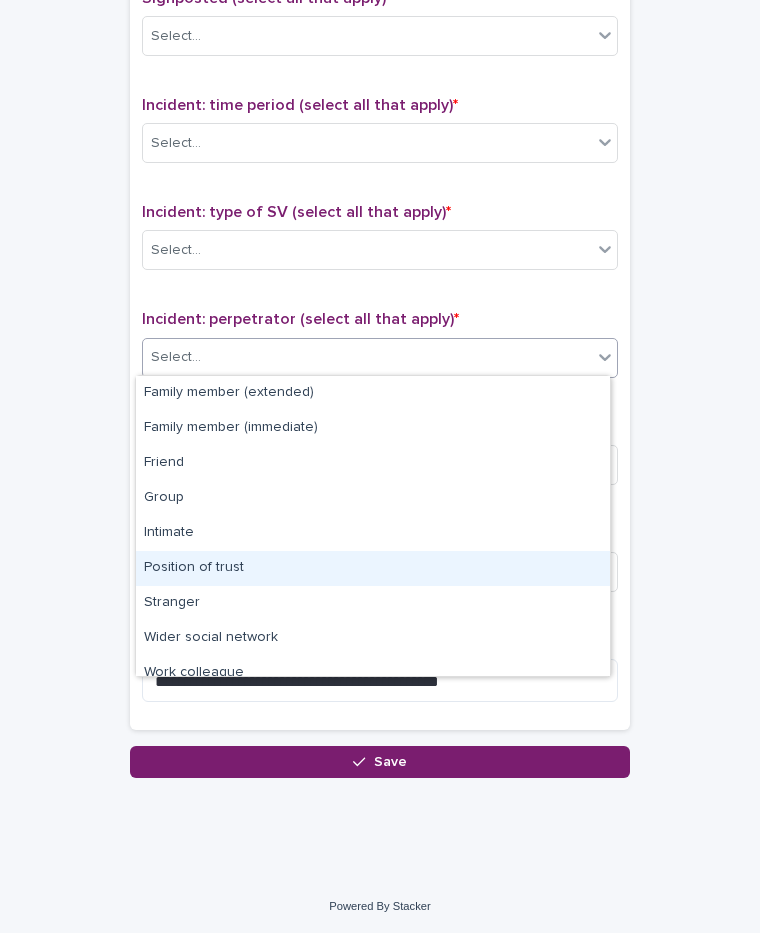 scroll, scrollTop: 85, scrollLeft: 0, axis: vertical 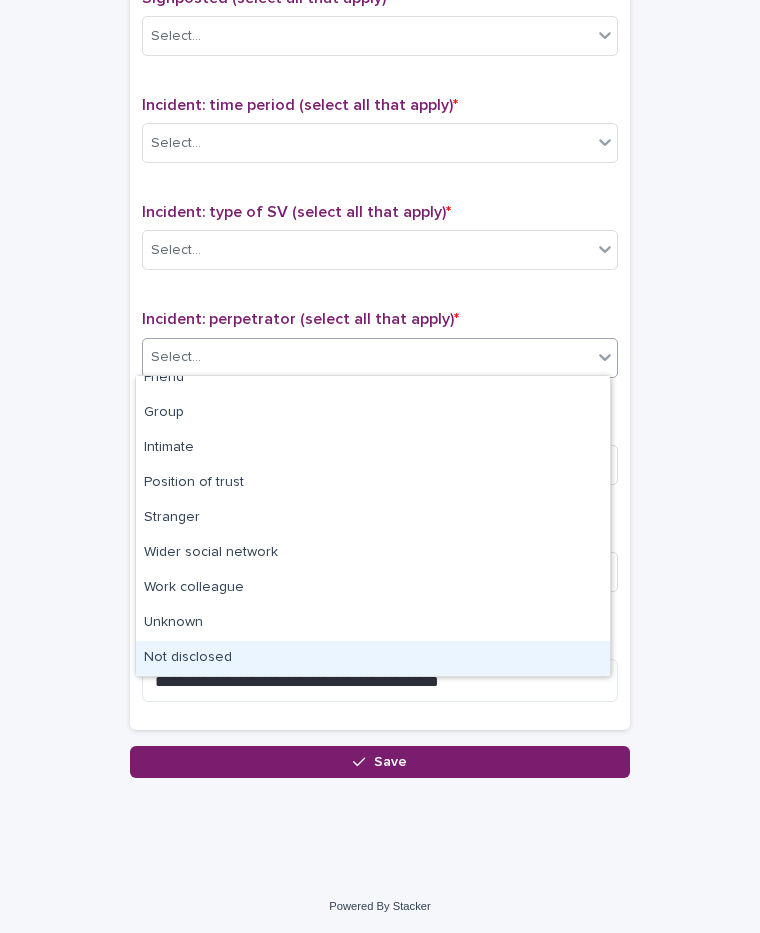 drag, startPoint x: 235, startPoint y: 650, endPoint x: 236, endPoint y: 660, distance: 10.049875 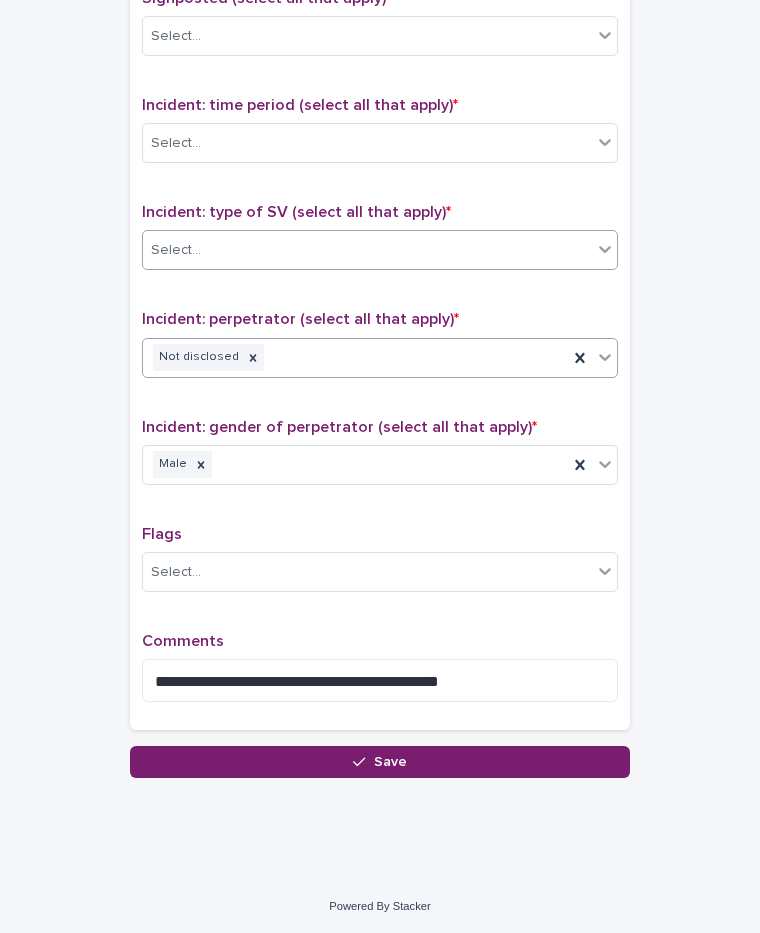 click on "Select..." at bounding box center [367, 250] 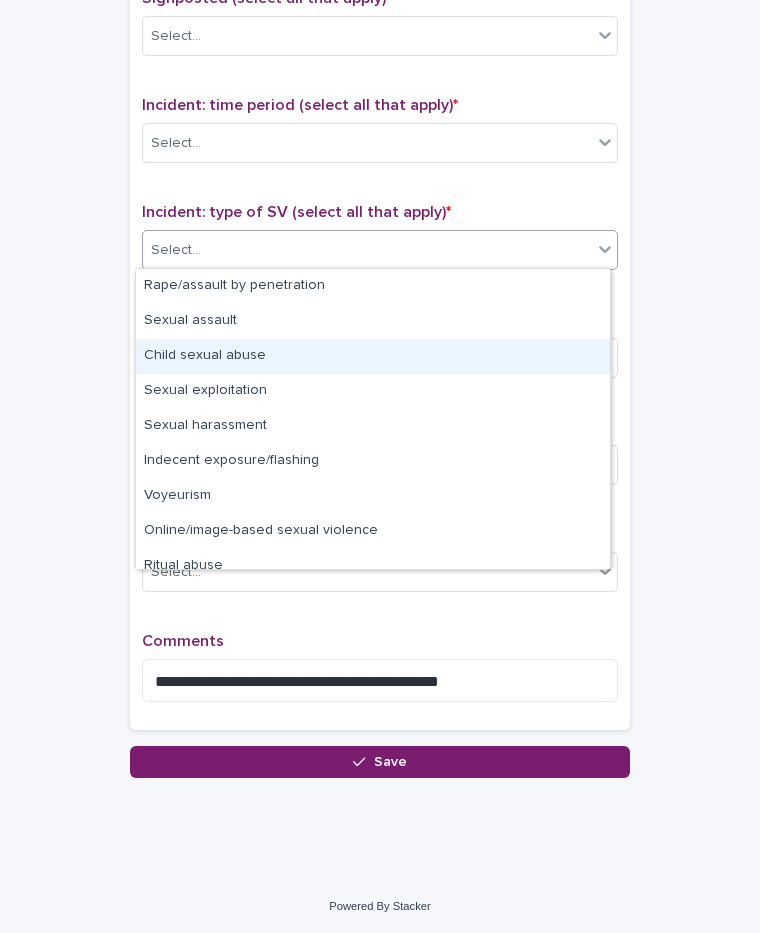 click on "Child sexual abuse" at bounding box center (373, 356) 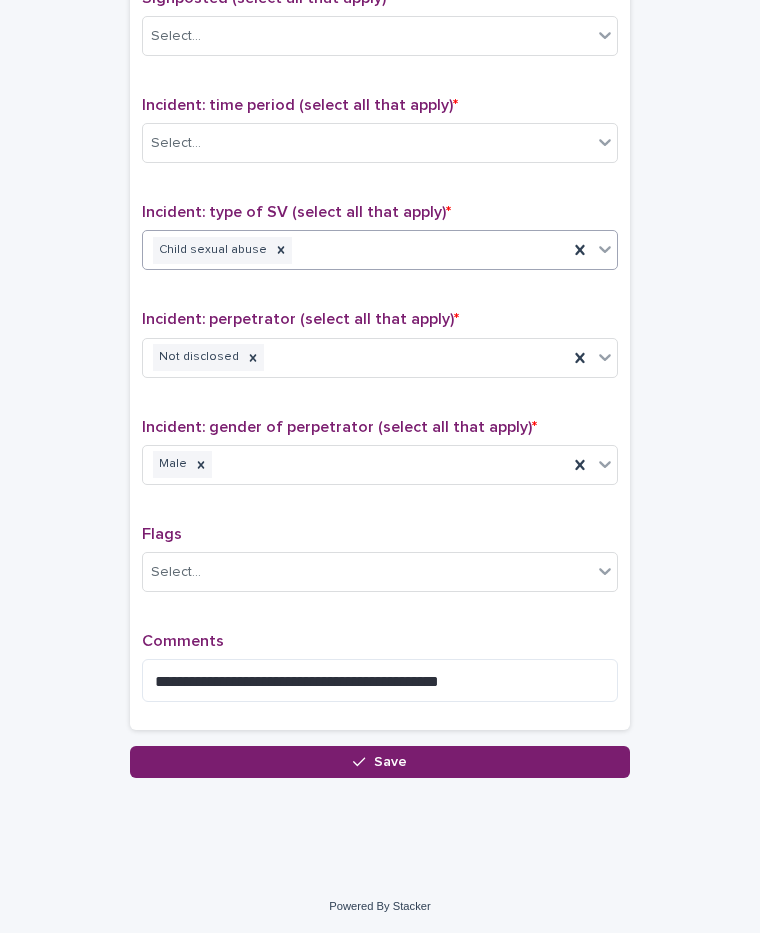 click on "Child sexual abuse" at bounding box center (355, 250) 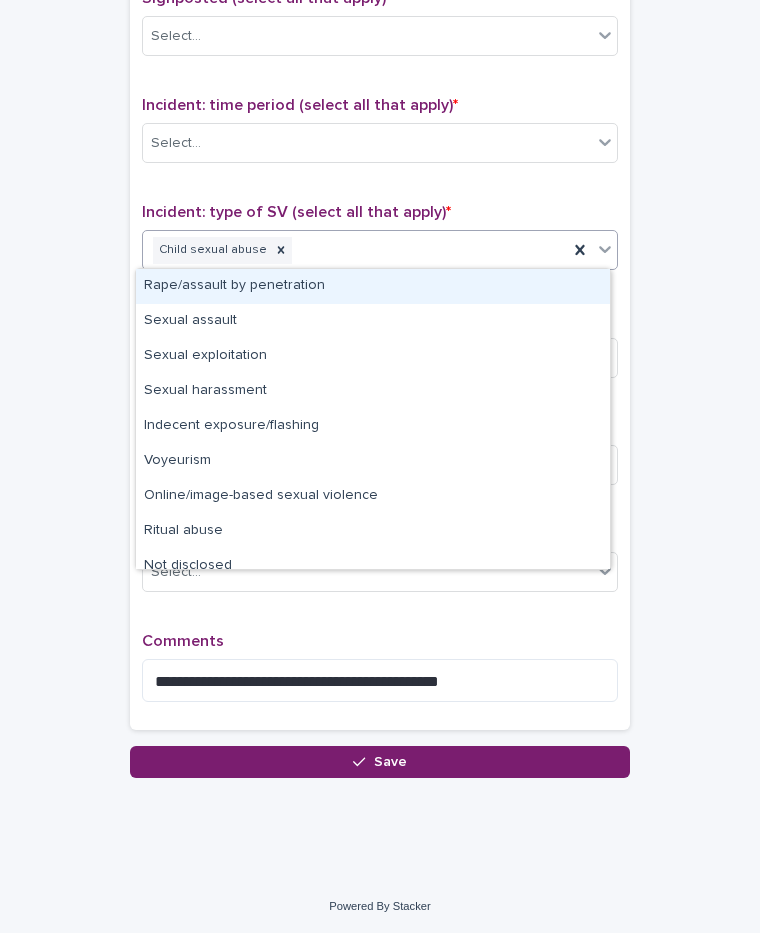 click on "Rape/assault by penetration" at bounding box center [373, 286] 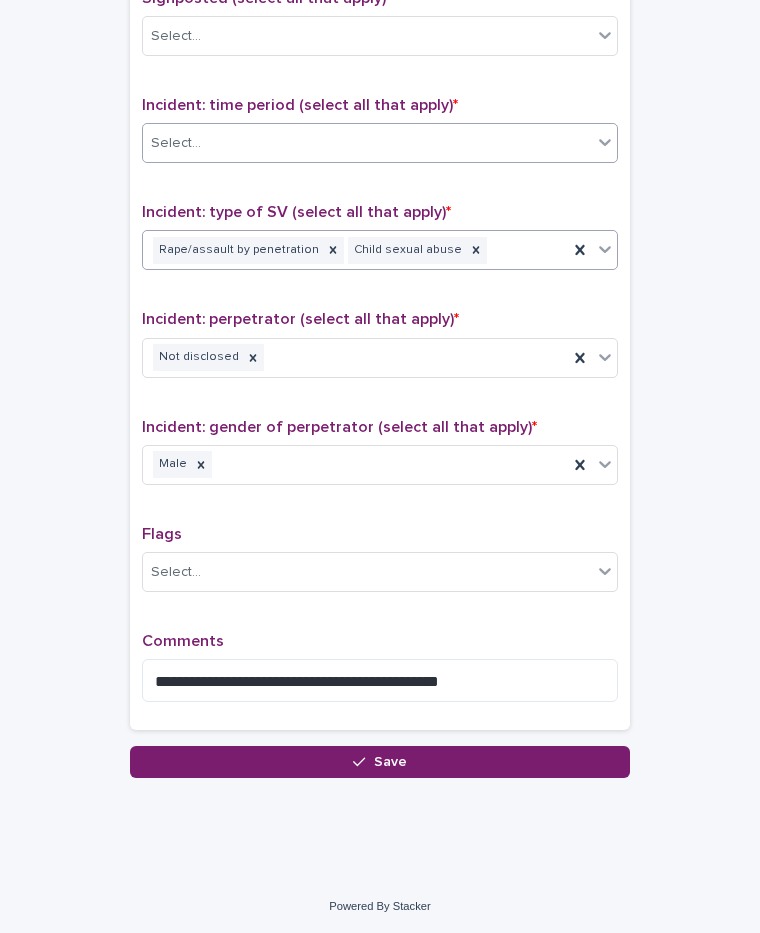 click on "Select..." at bounding box center (367, 143) 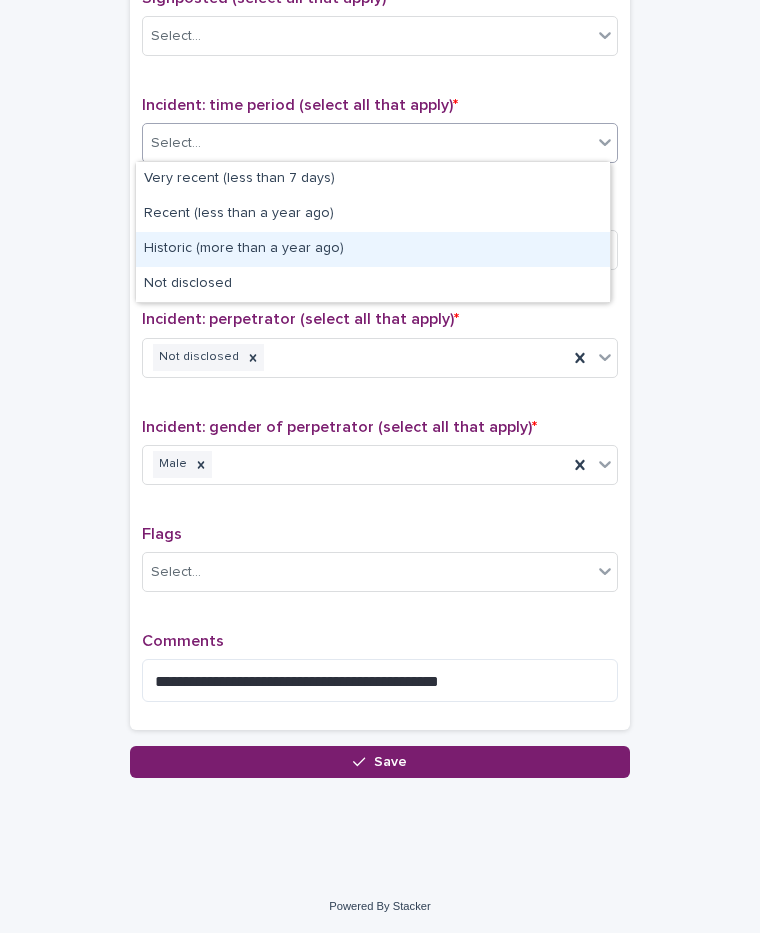click on "Historic (more than a year ago)" at bounding box center [373, 249] 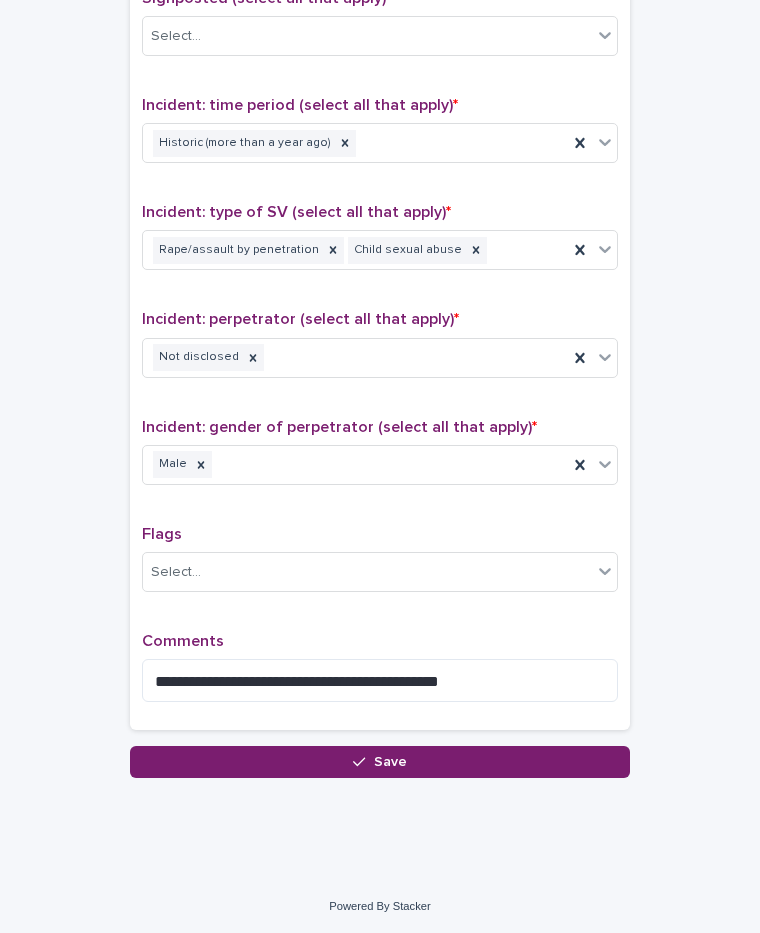click on "Signposted (select all that apply) Select..." at bounding box center [380, 30] 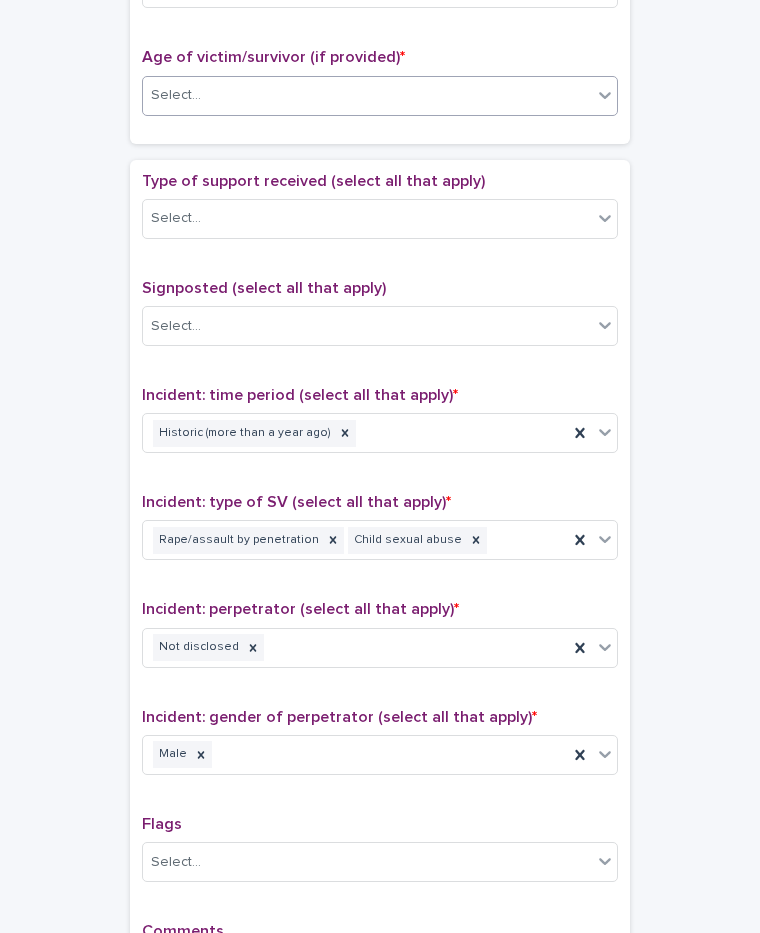 scroll, scrollTop: 800, scrollLeft: 0, axis: vertical 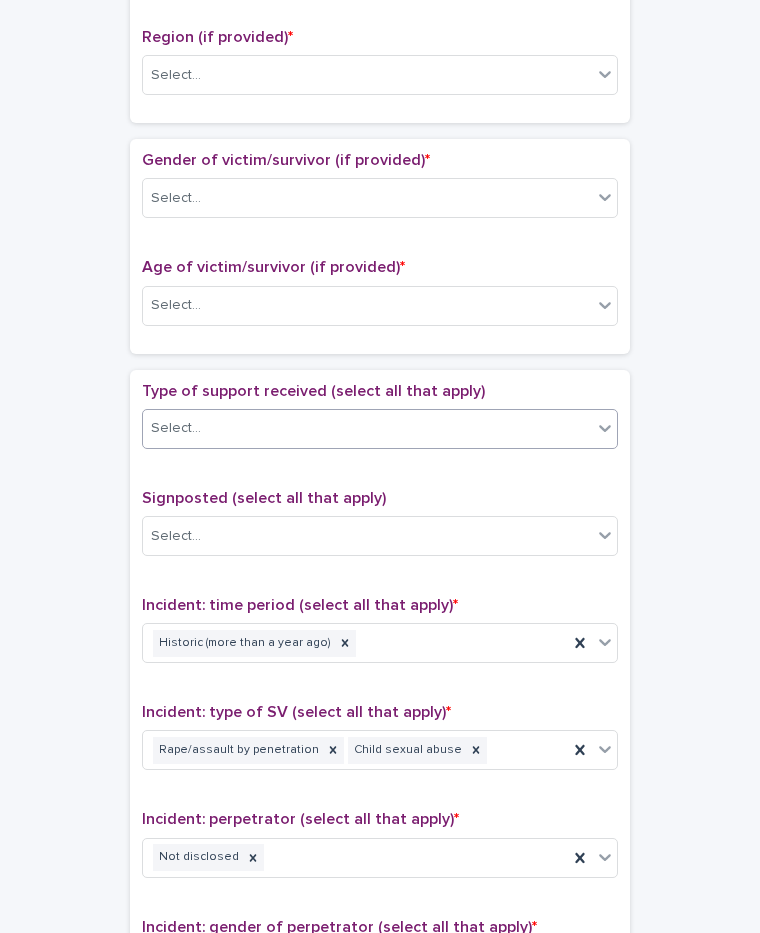 click on "Select..." at bounding box center [367, 428] 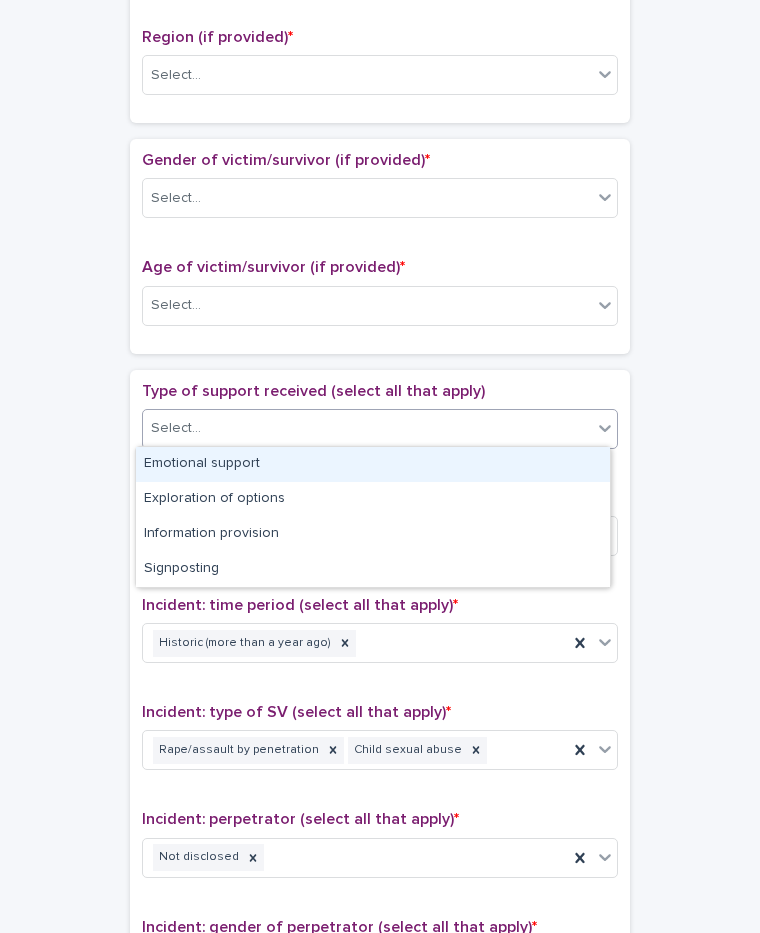 click on "Emotional support" at bounding box center [373, 464] 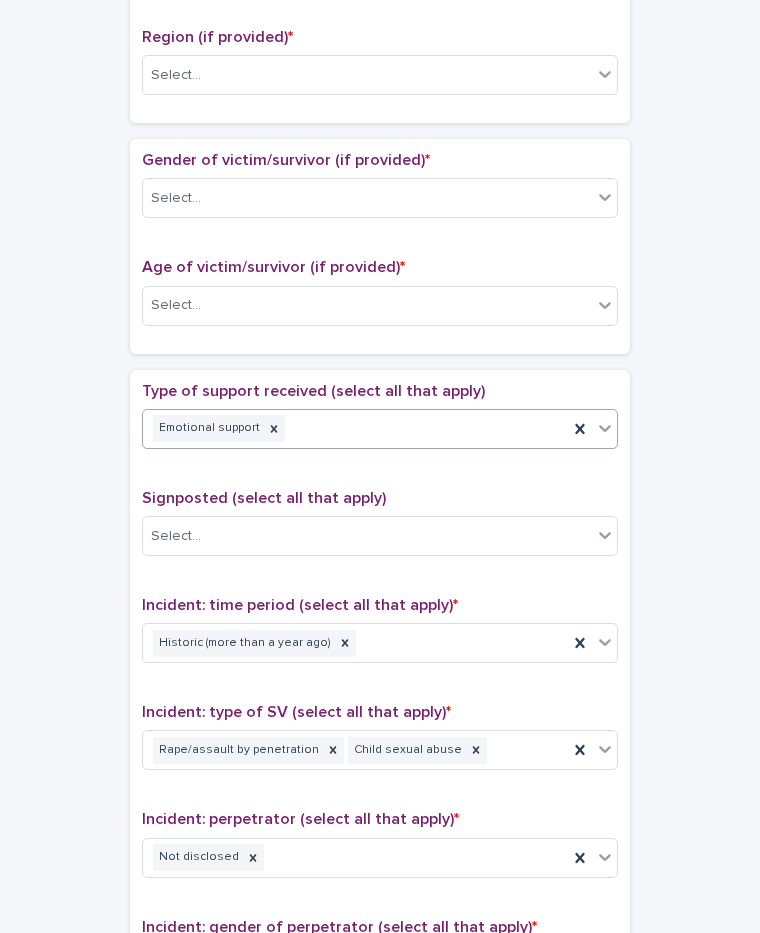 click on "Emotional support" at bounding box center (355, 428) 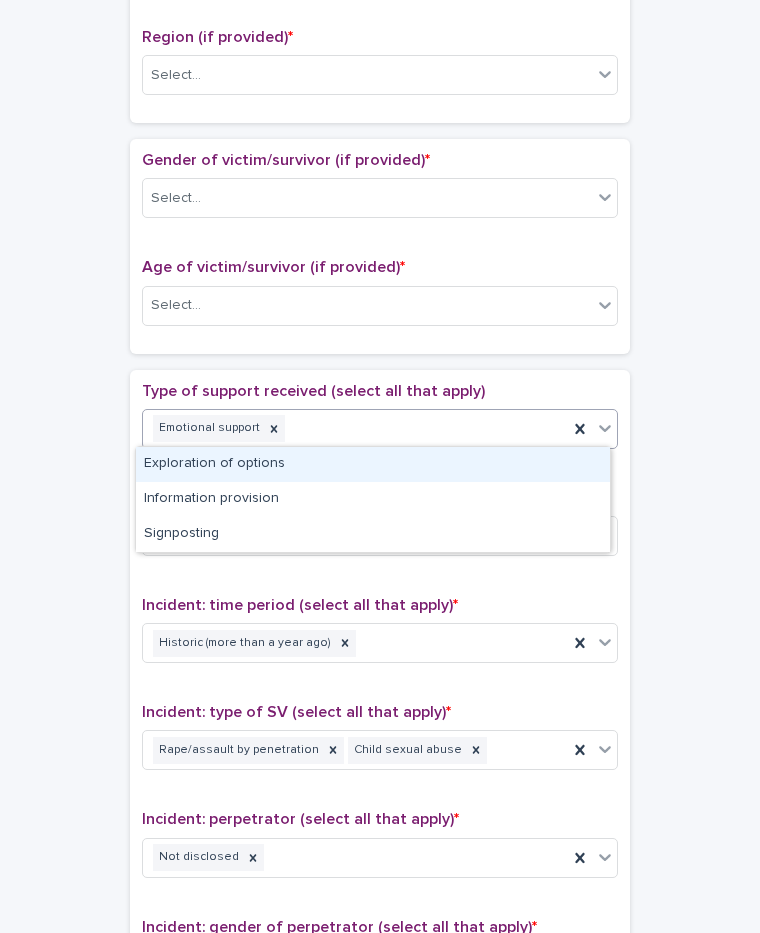 click on "Exploration of options" at bounding box center (373, 464) 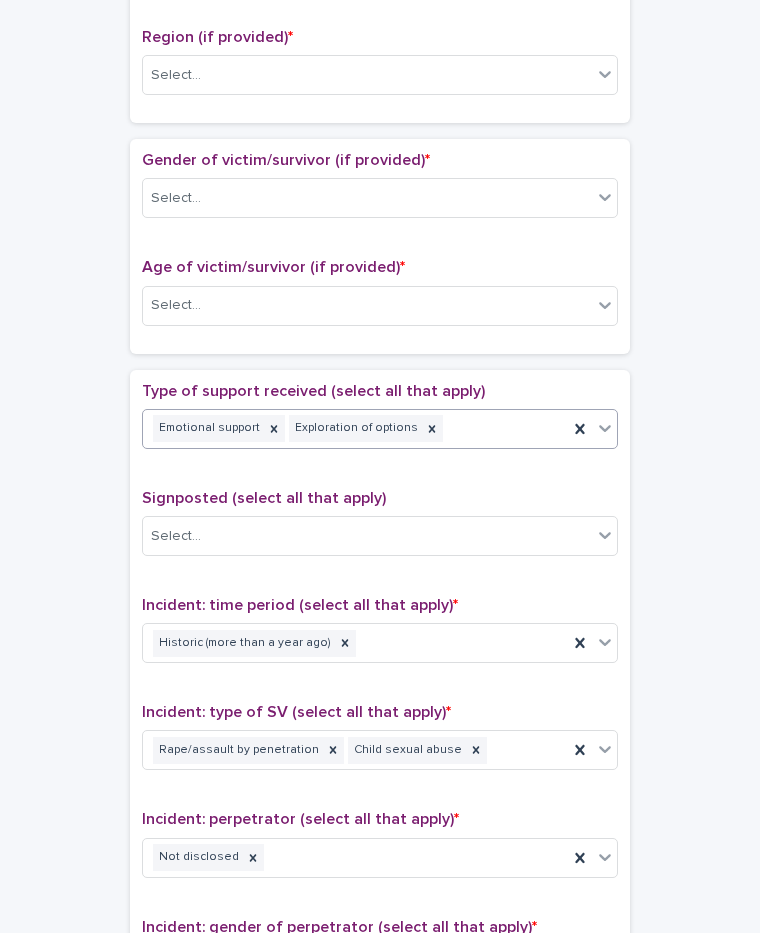 click on "Emotional support Exploration of options" at bounding box center (355, 428) 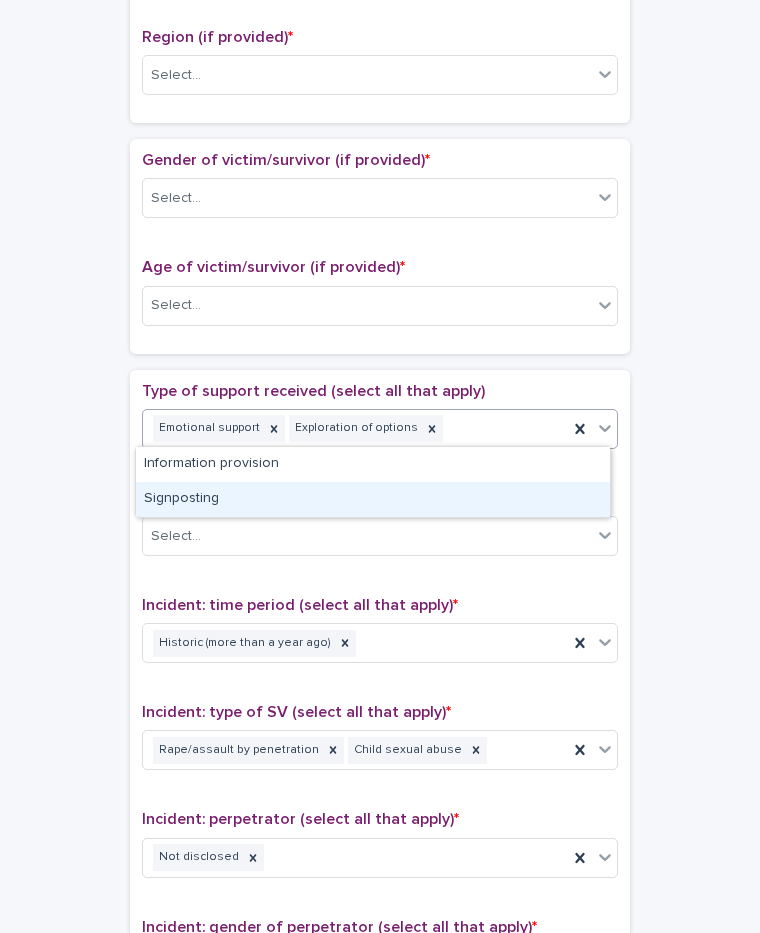 click on "Signposting" at bounding box center (373, 499) 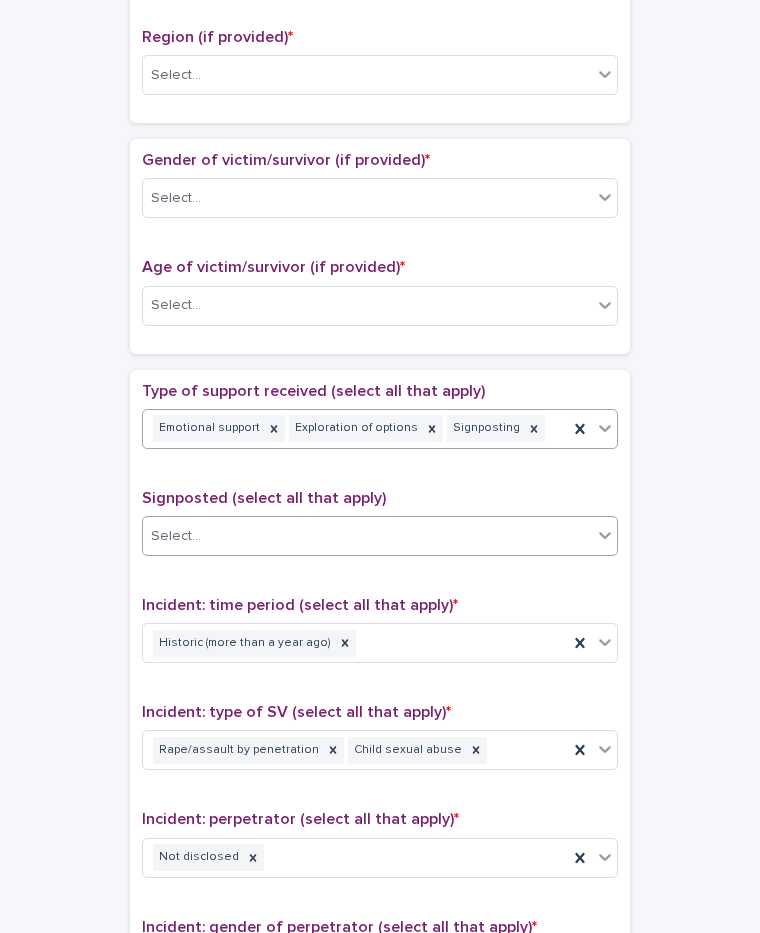 click on "Select..." at bounding box center (367, 536) 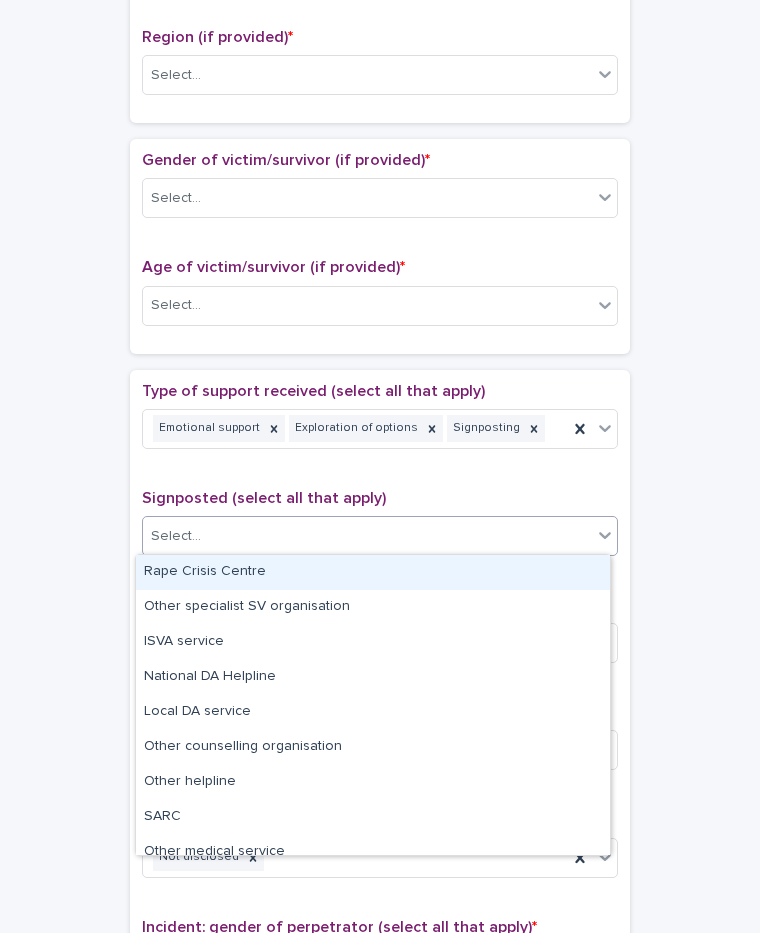 click on "Rape Crisis Centre" at bounding box center (373, 572) 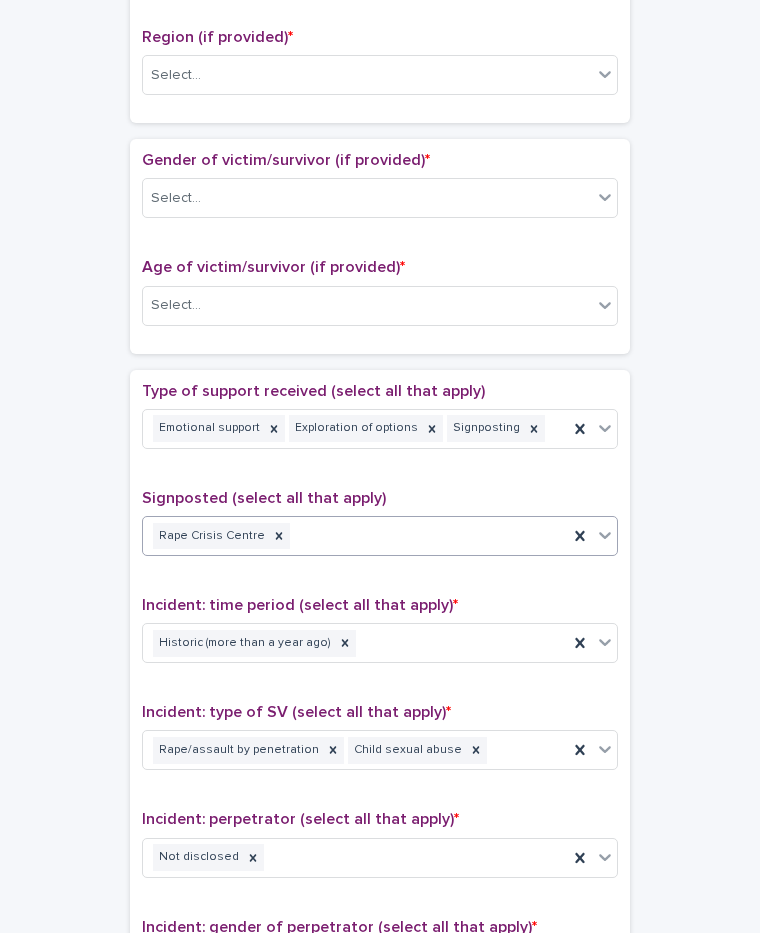 scroll, scrollTop: 600, scrollLeft: 0, axis: vertical 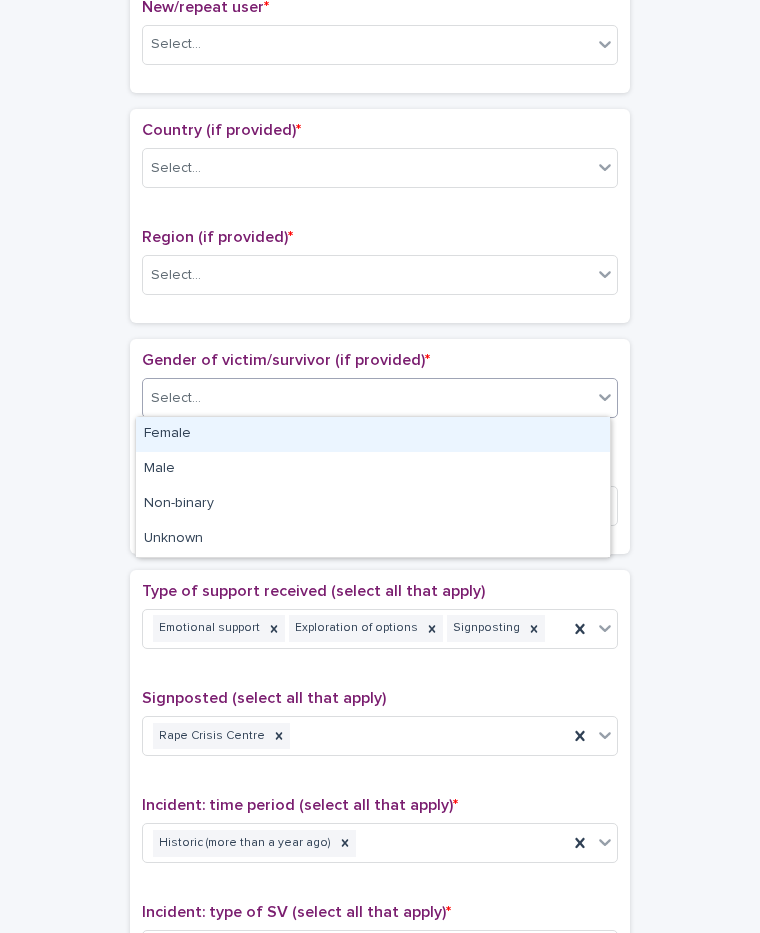 click on "Select..." at bounding box center (380, 398) 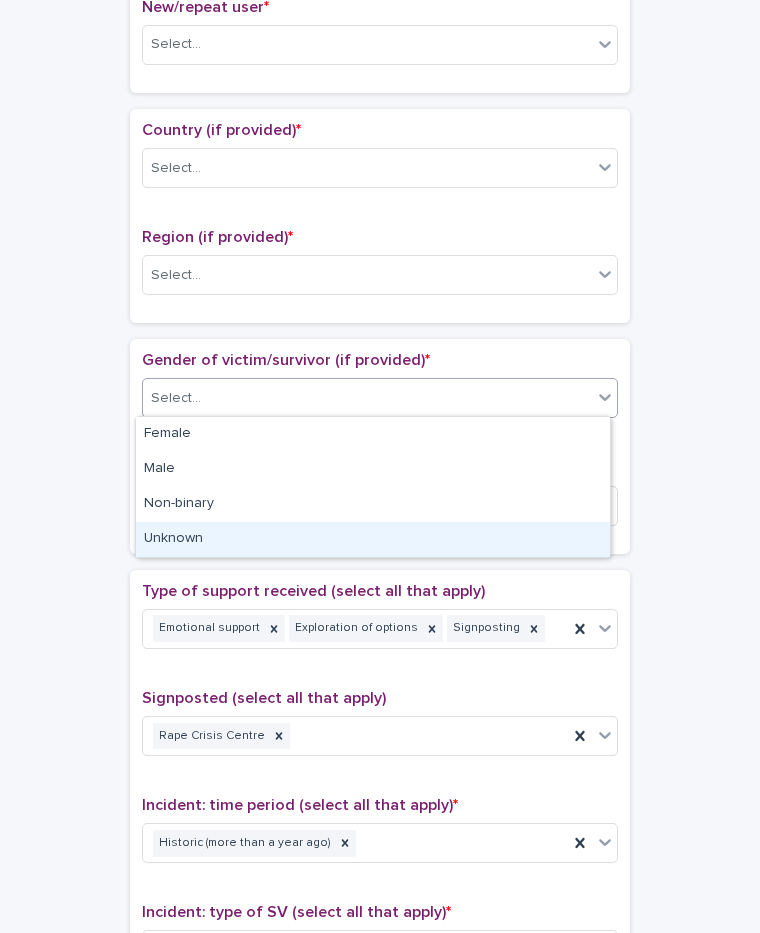 click on "Unknown" at bounding box center [373, 539] 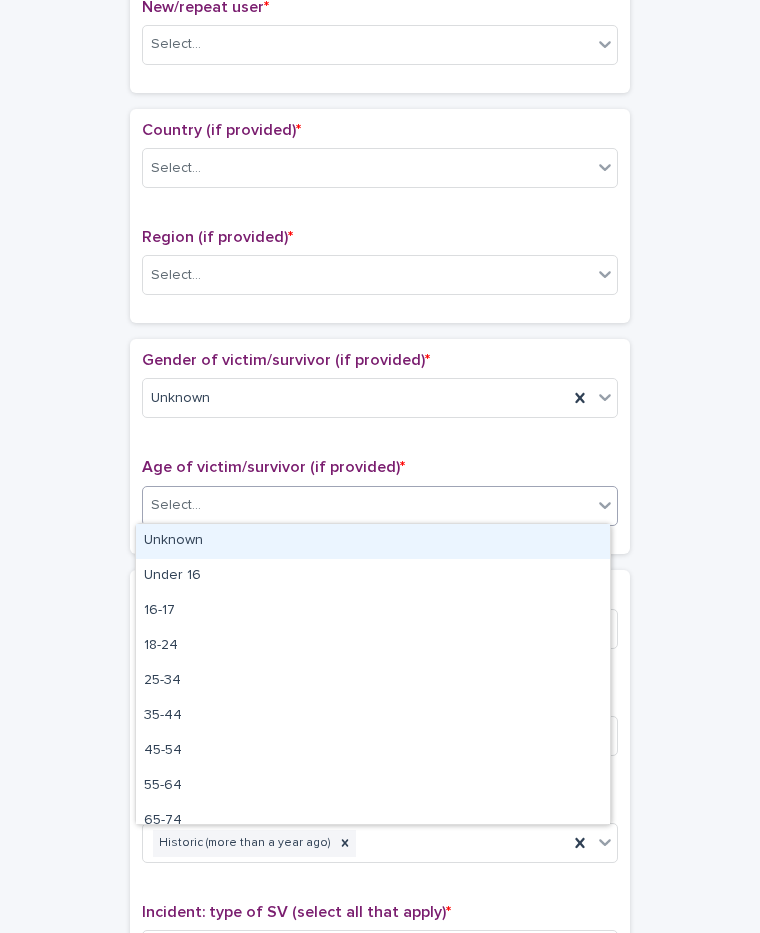 click on "Select..." at bounding box center [367, 505] 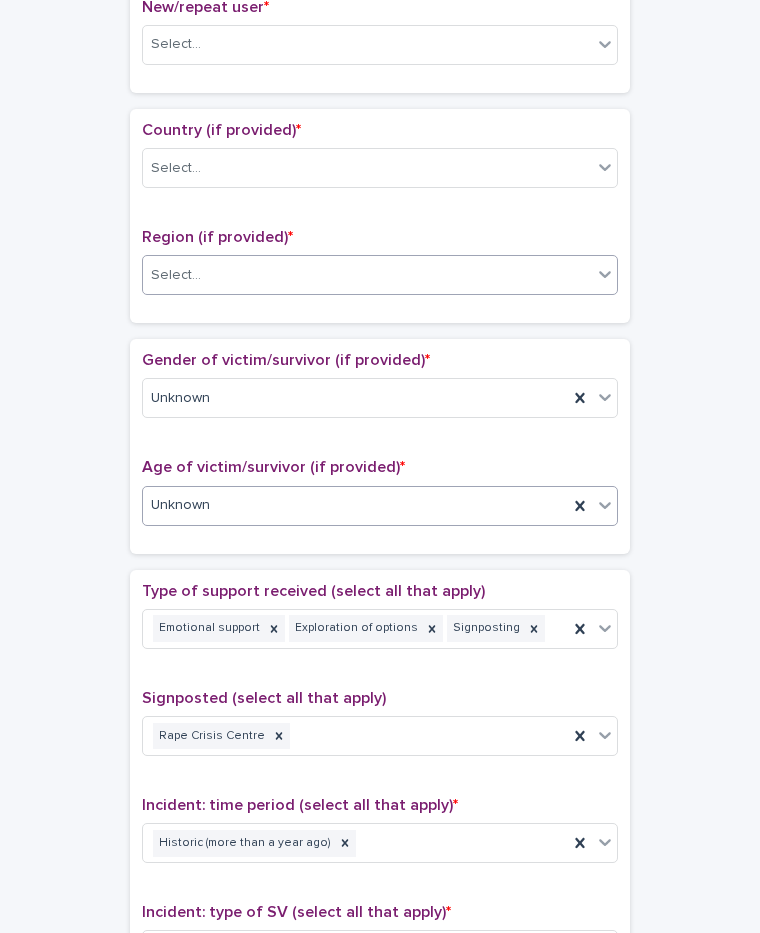 click on "Select..." at bounding box center (367, 275) 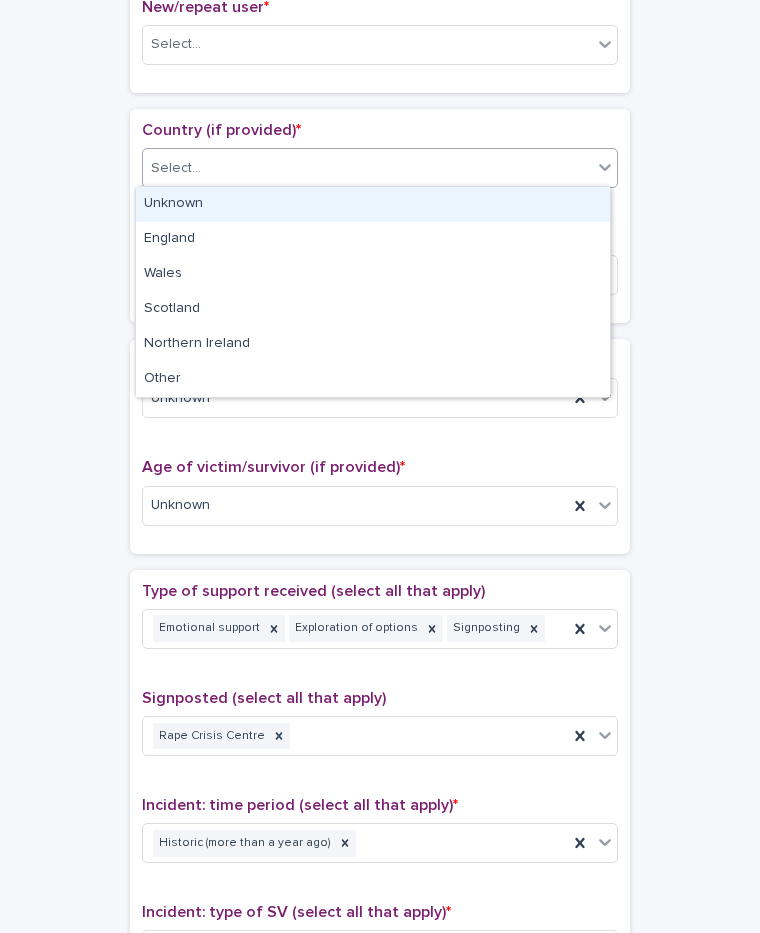 click on "Select..." at bounding box center [367, 168] 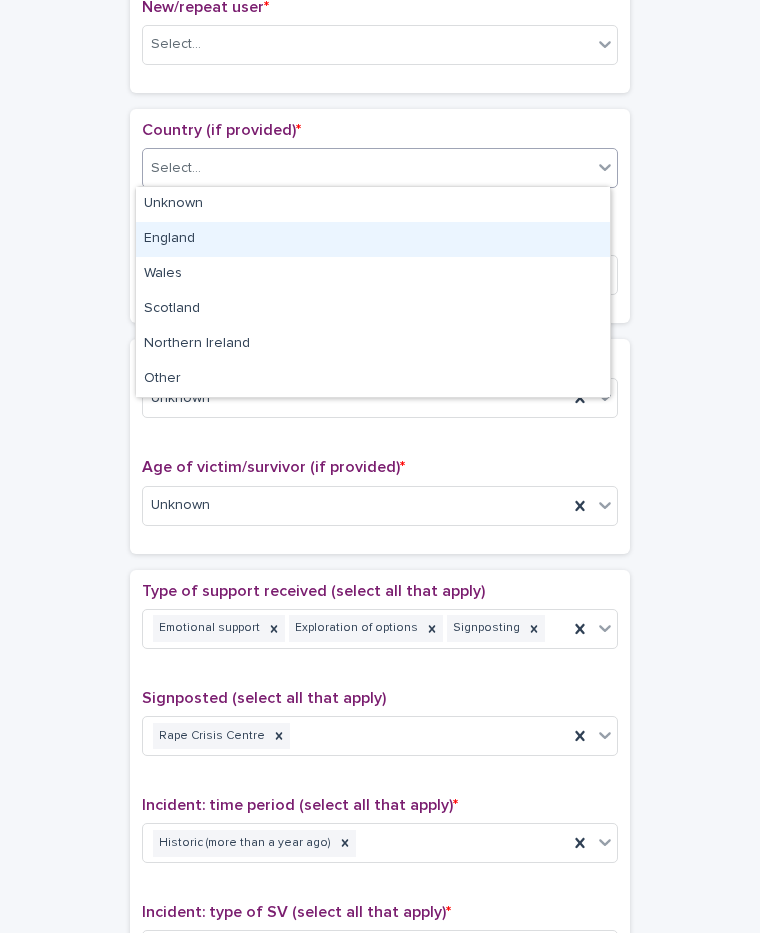 click on "England" at bounding box center (373, 239) 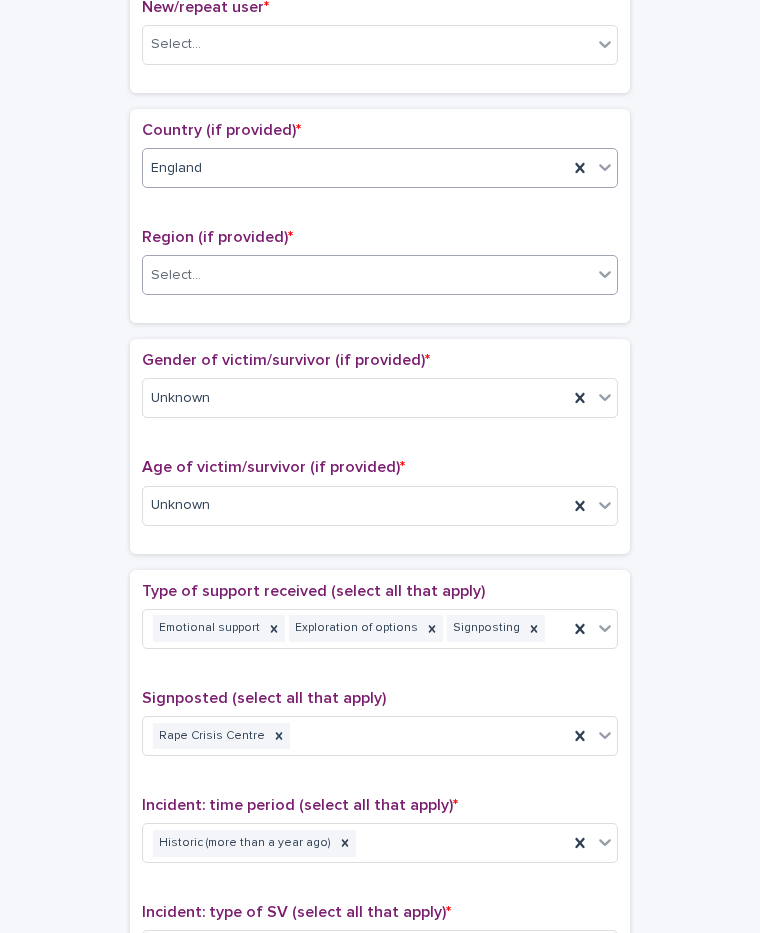 click on "Select..." at bounding box center [367, 275] 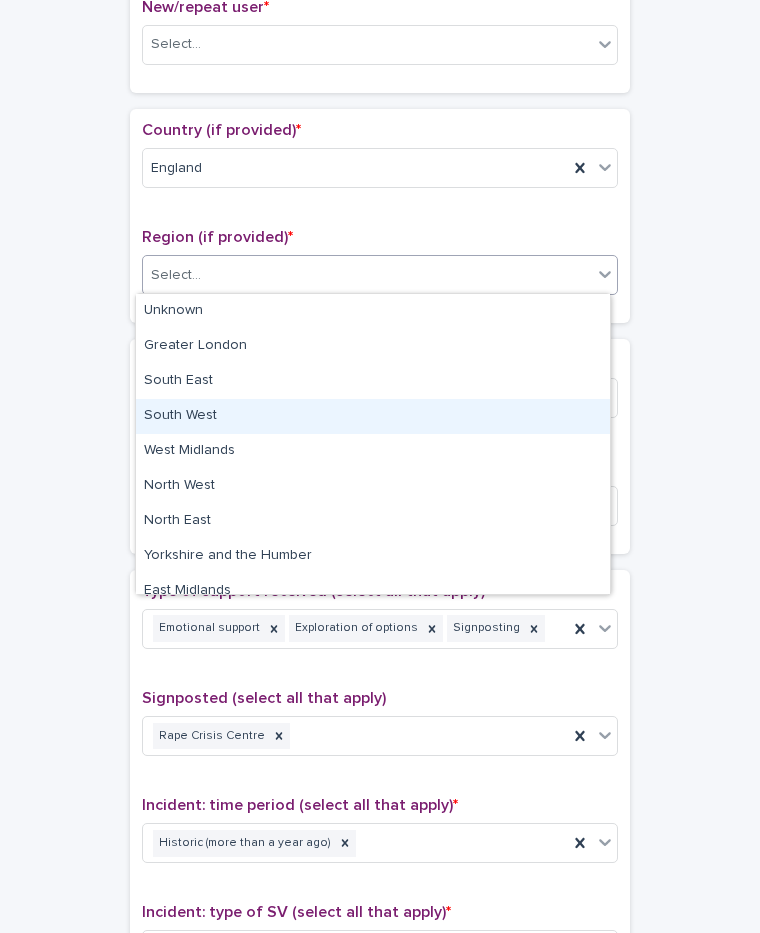 click on "South West" at bounding box center [373, 416] 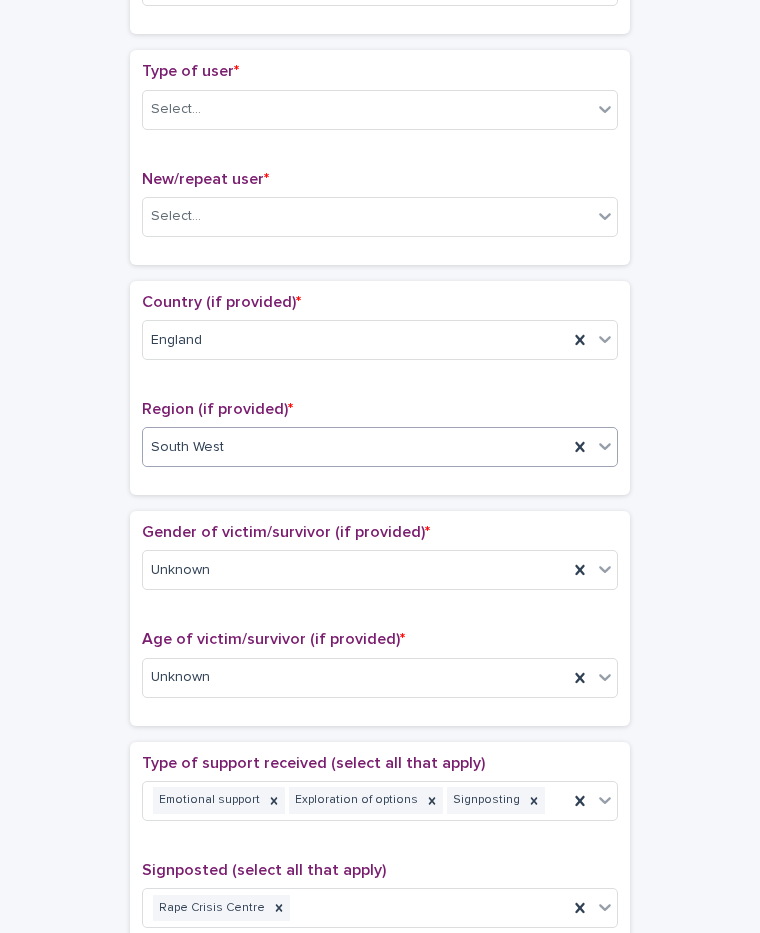 scroll, scrollTop: 200, scrollLeft: 0, axis: vertical 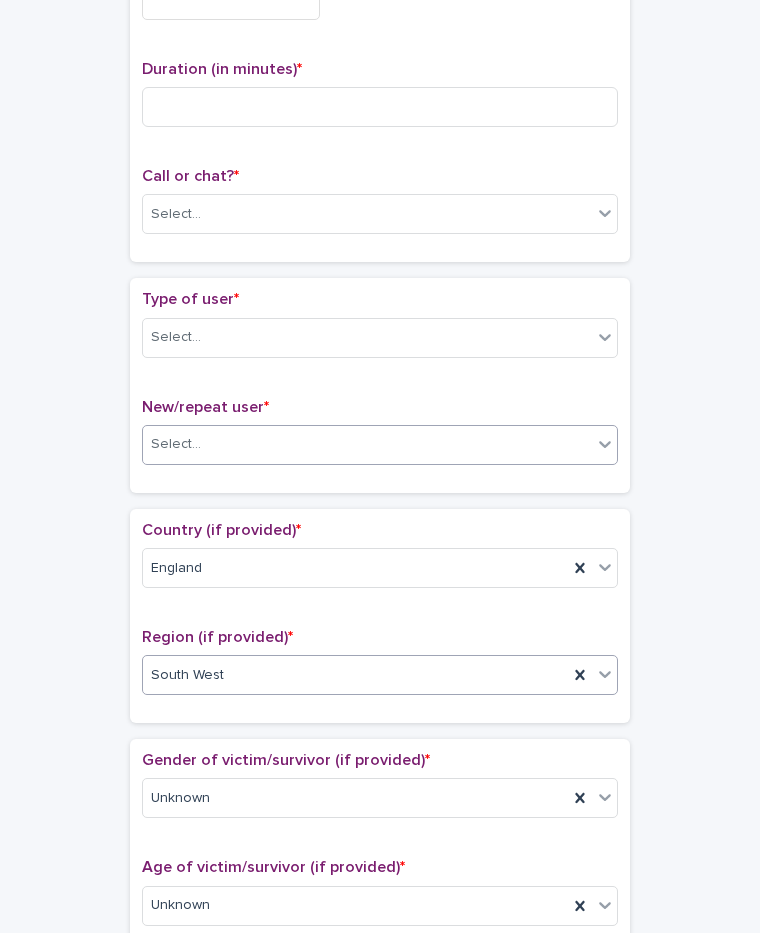click on "Select..." at bounding box center [367, 444] 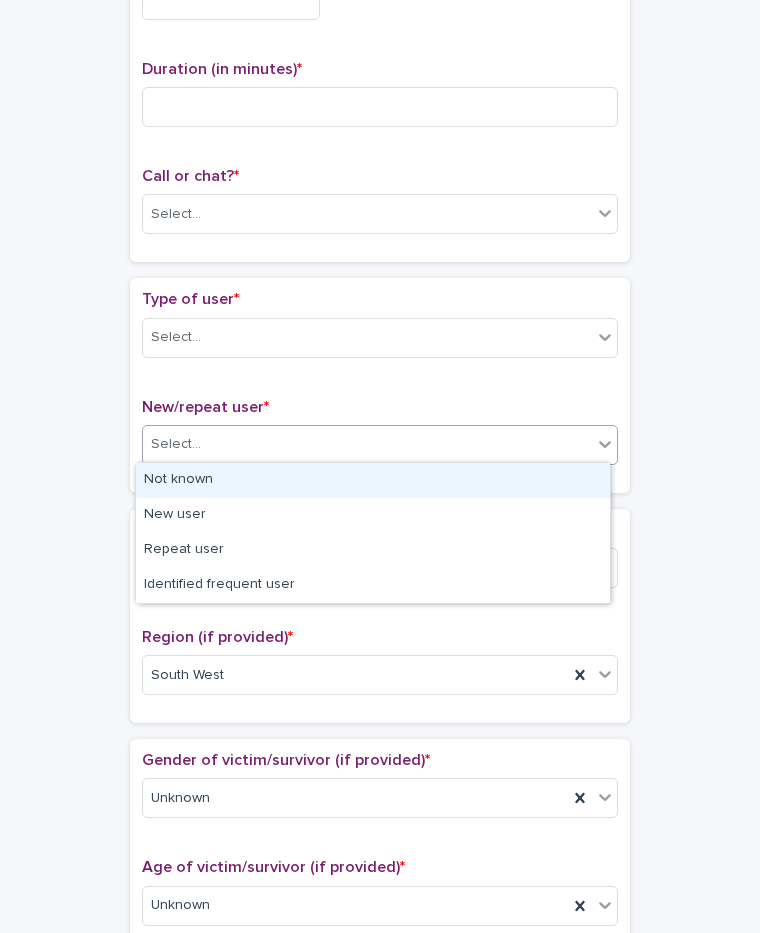 click on "Not known" at bounding box center (373, 480) 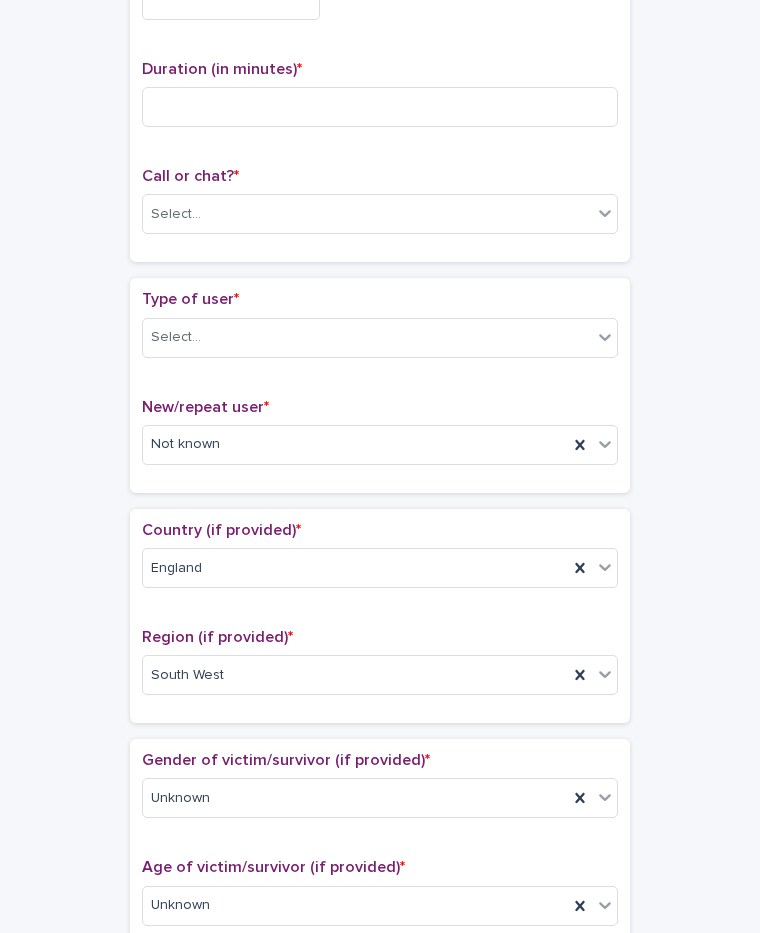 click on "Type of user * Select..." at bounding box center (380, 331) 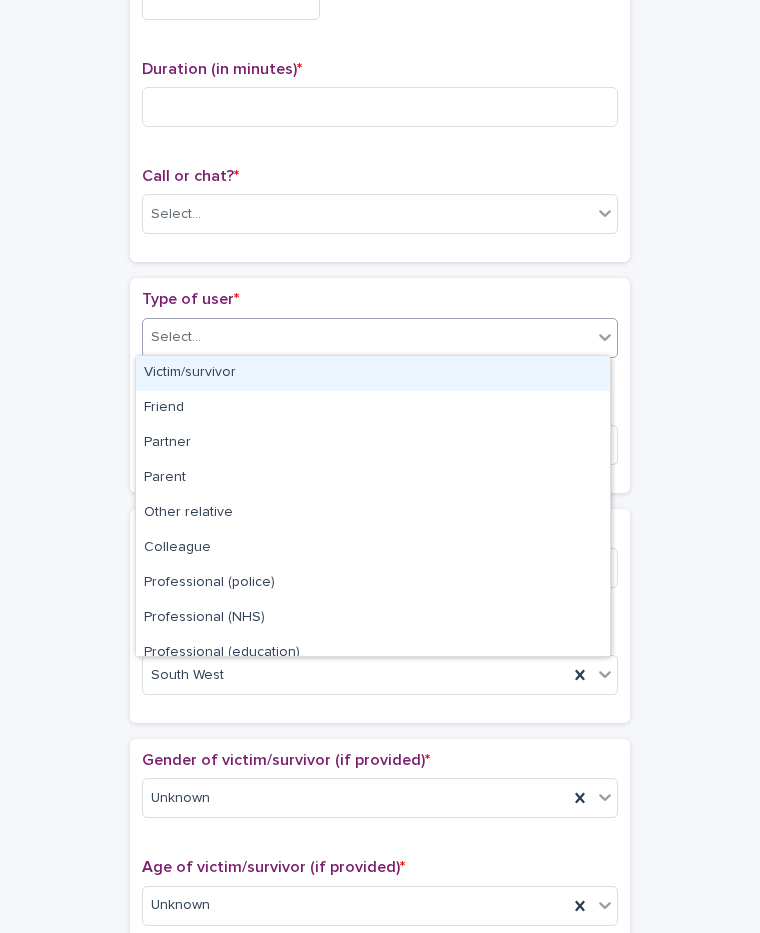 click on "Select..." at bounding box center [367, 337] 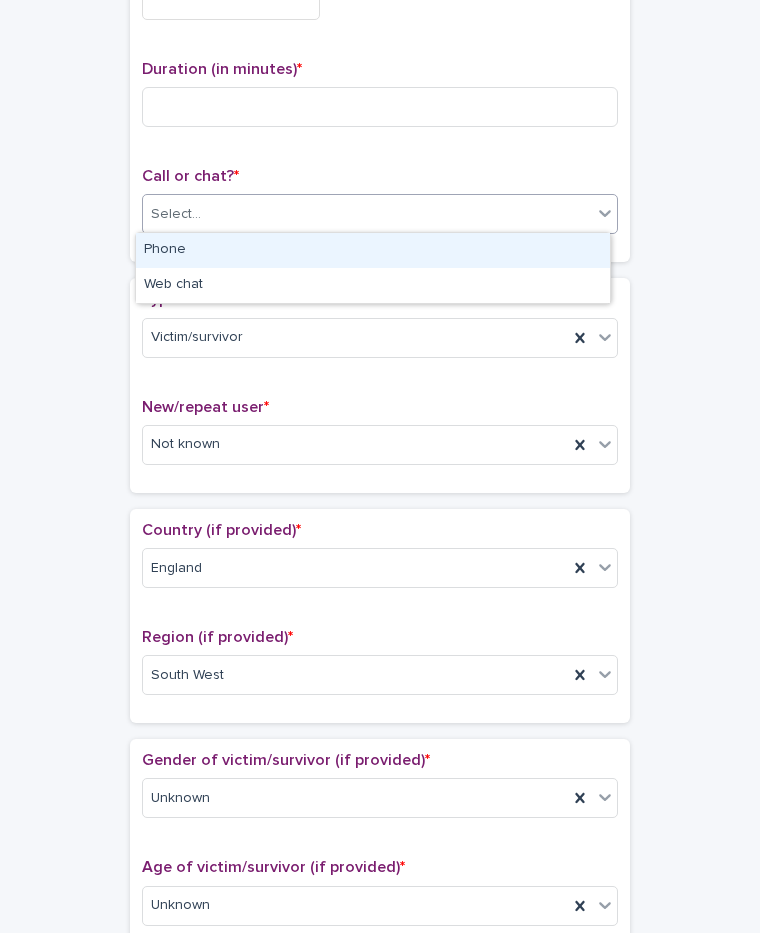 click on "Select..." at bounding box center (367, 214) 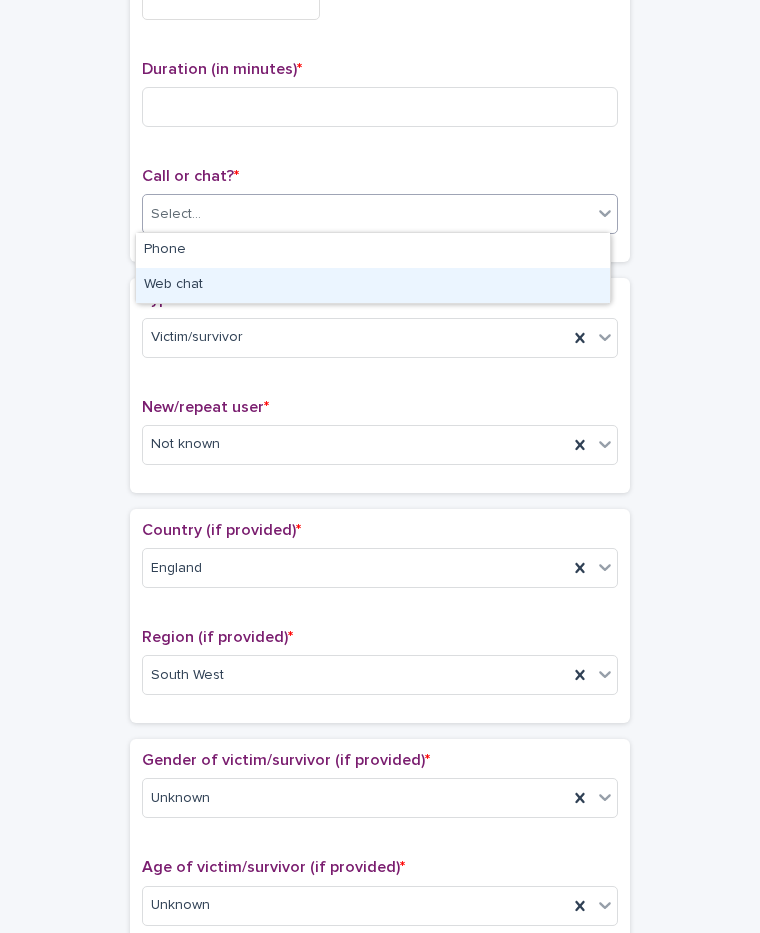 click on "Web chat" at bounding box center [373, 285] 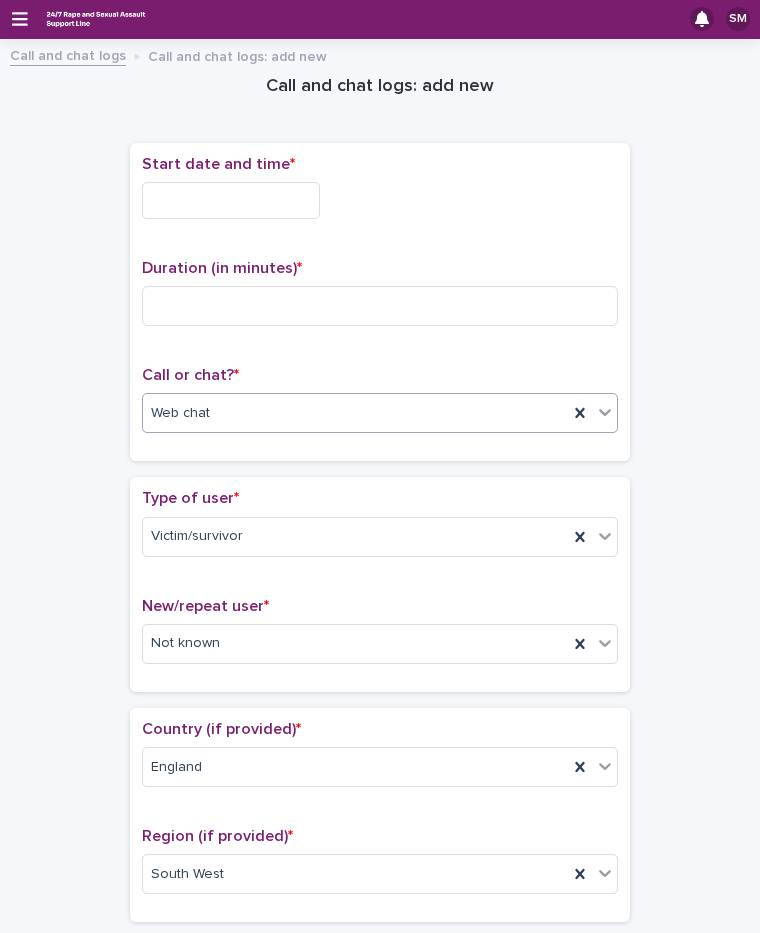 scroll, scrollTop: 0, scrollLeft: 0, axis: both 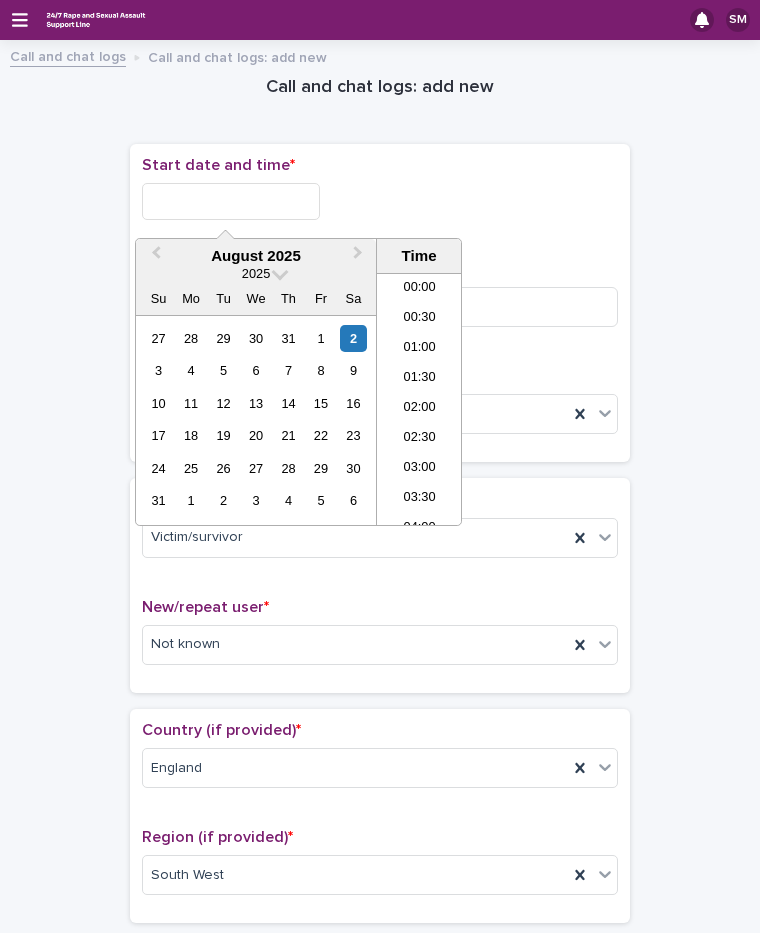 click at bounding box center [231, 201] 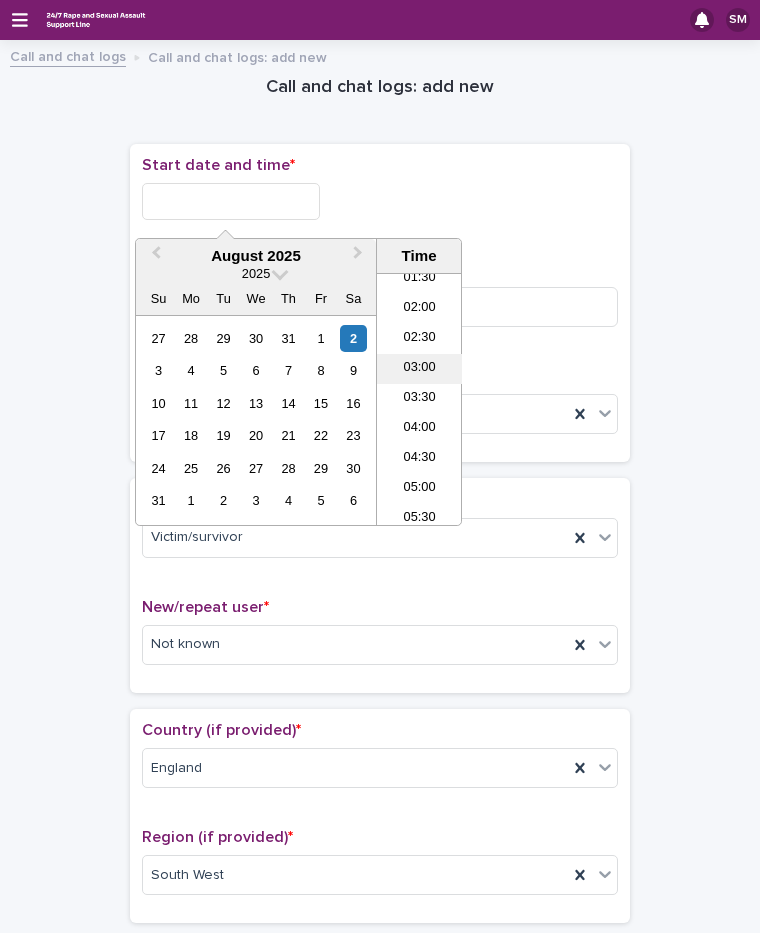 click on "03:00" at bounding box center [419, 369] 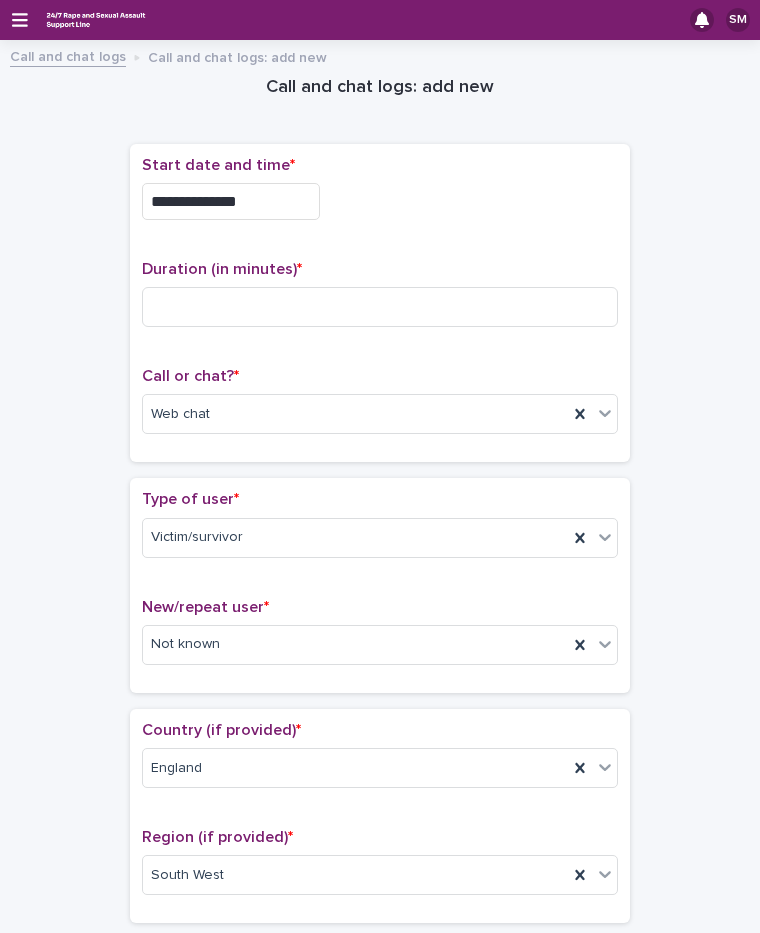 click on "**********" at bounding box center (231, 201) 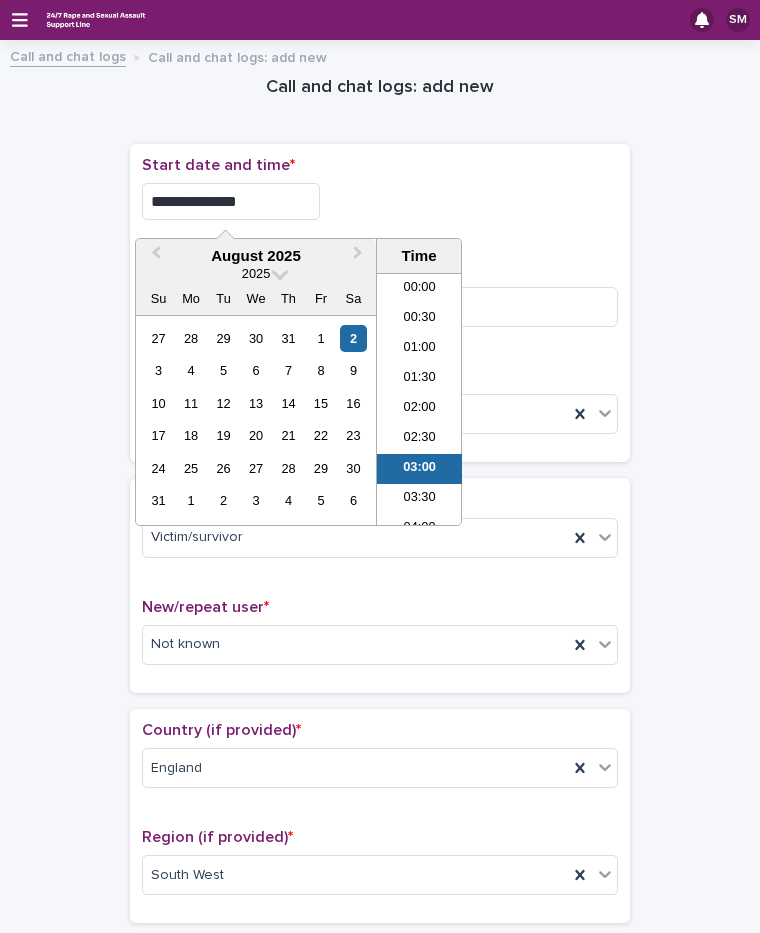 scroll, scrollTop: 70, scrollLeft: 0, axis: vertical 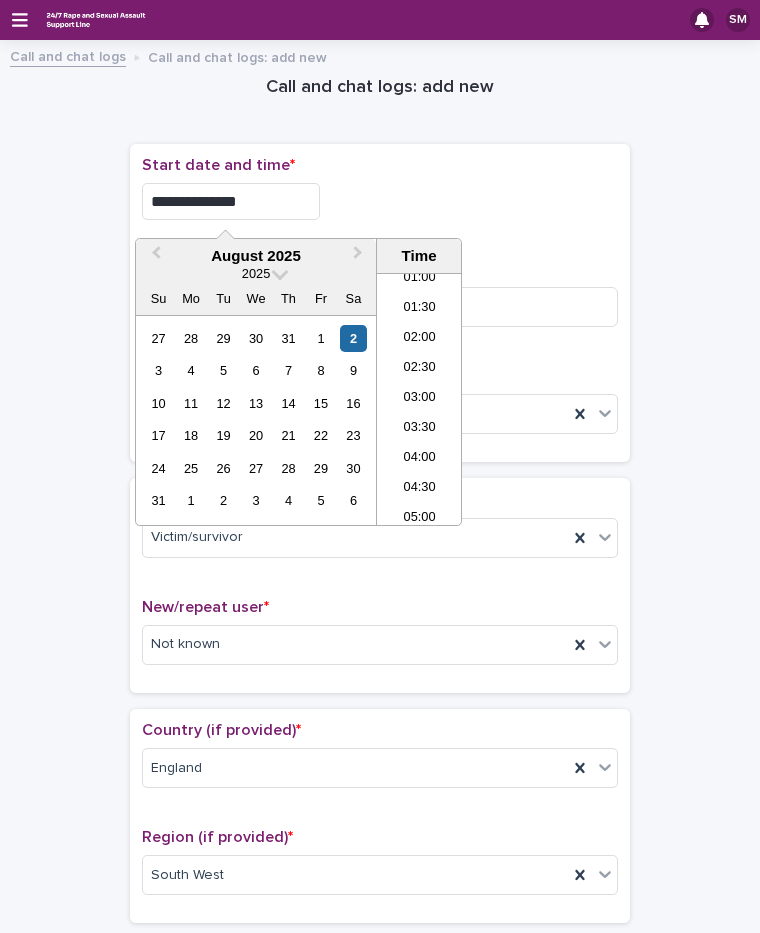 type on "**********" 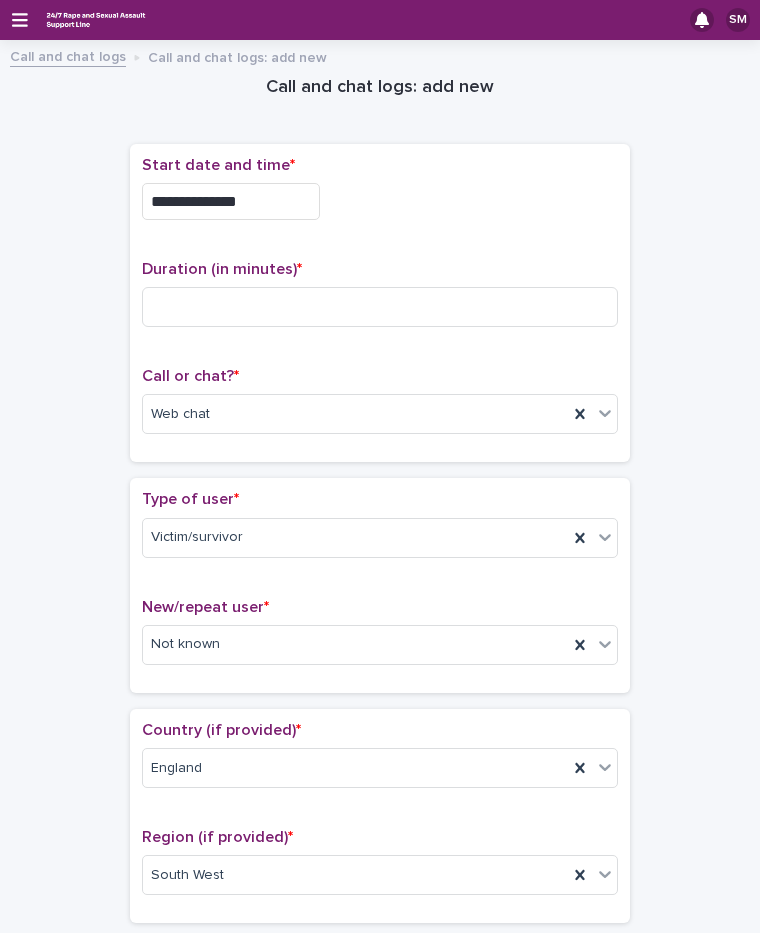 click on "**********" at bounding box center (380, 196) 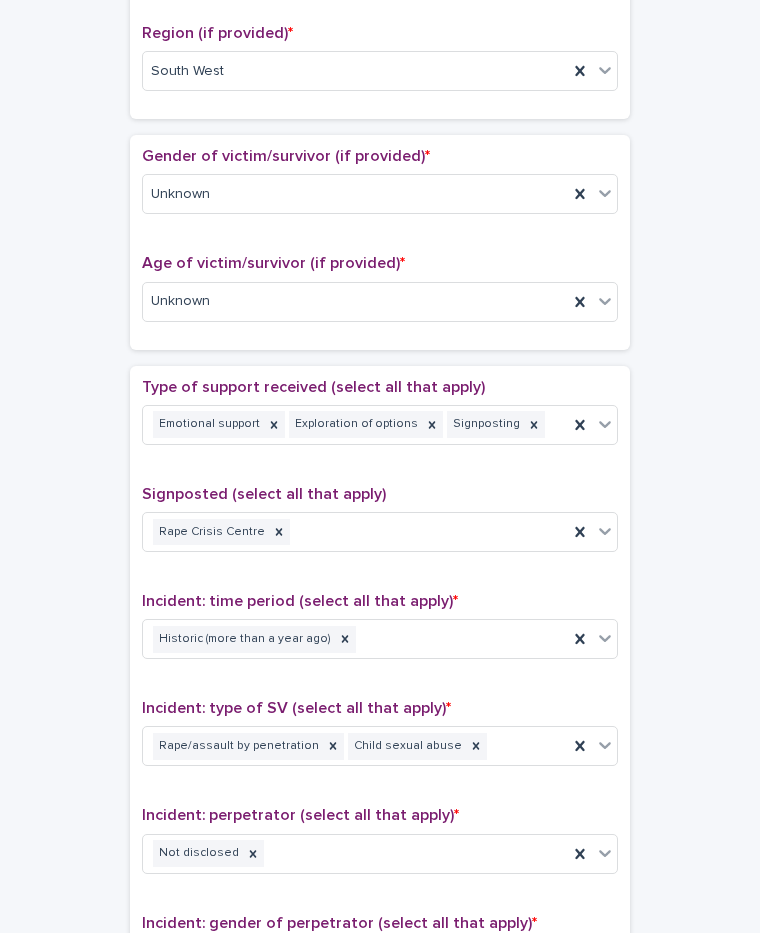scroll, scrollTop: 1300, scrollLeft: 0, axis: vertical 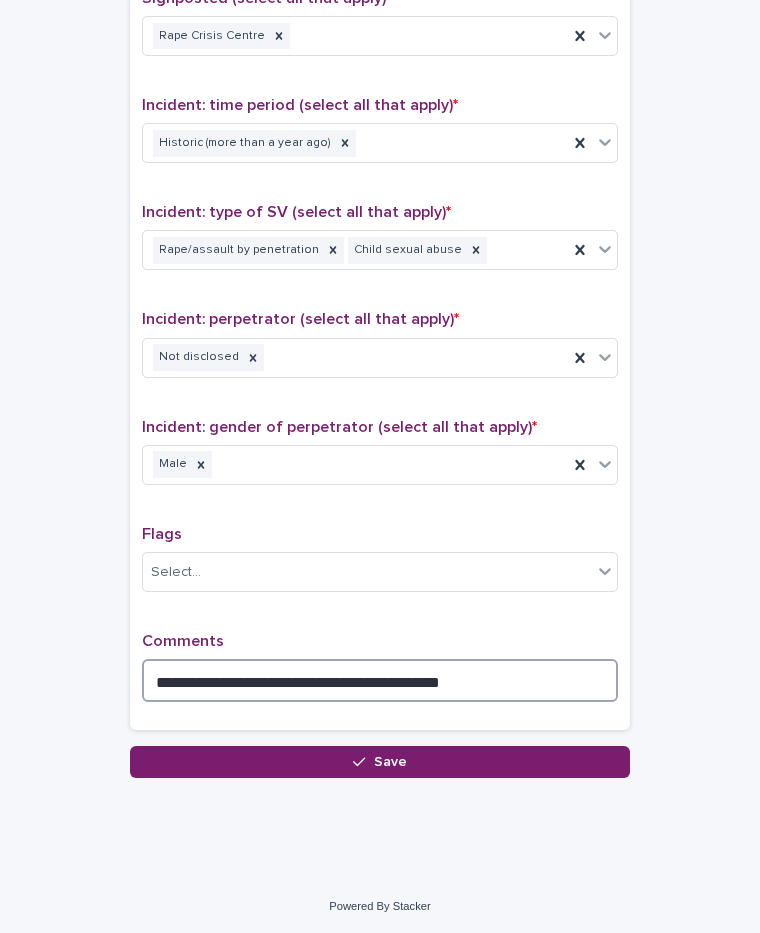 click on "**********" at bounding box center (380, 680) 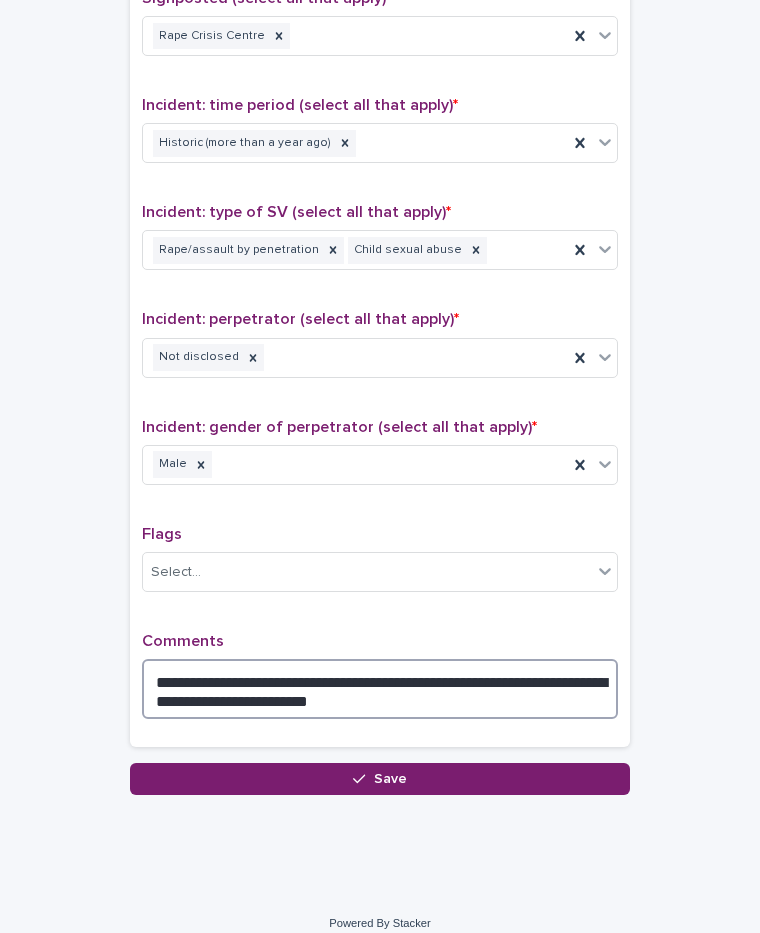 click on "**********" at bounding box center [380, 689] 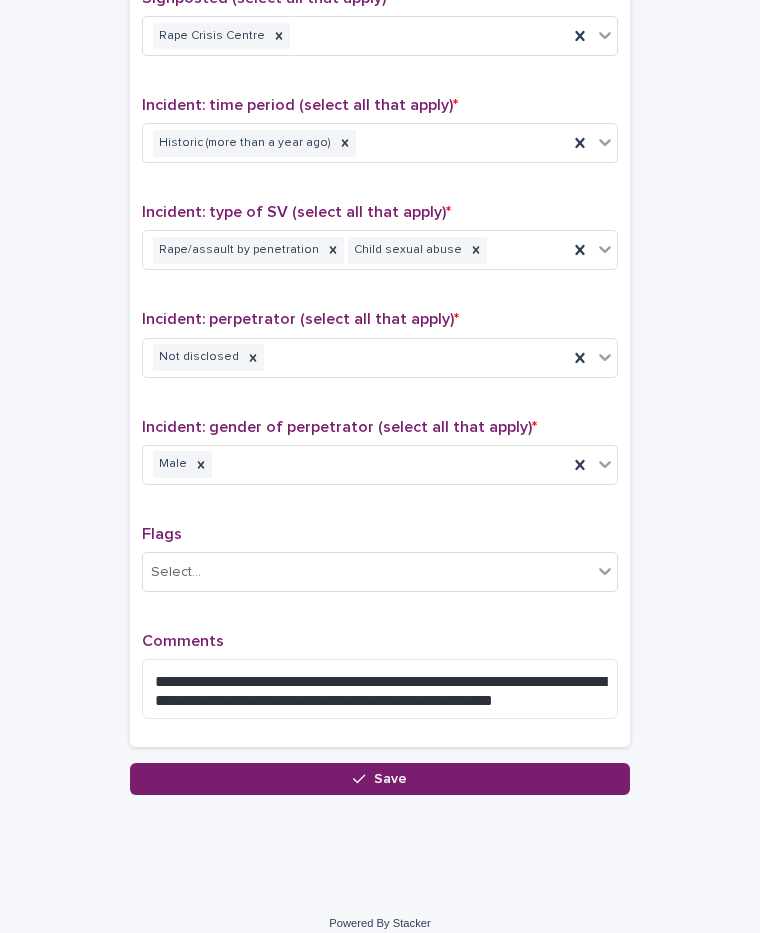 click on "Comments" at bounding box center (380, 641) 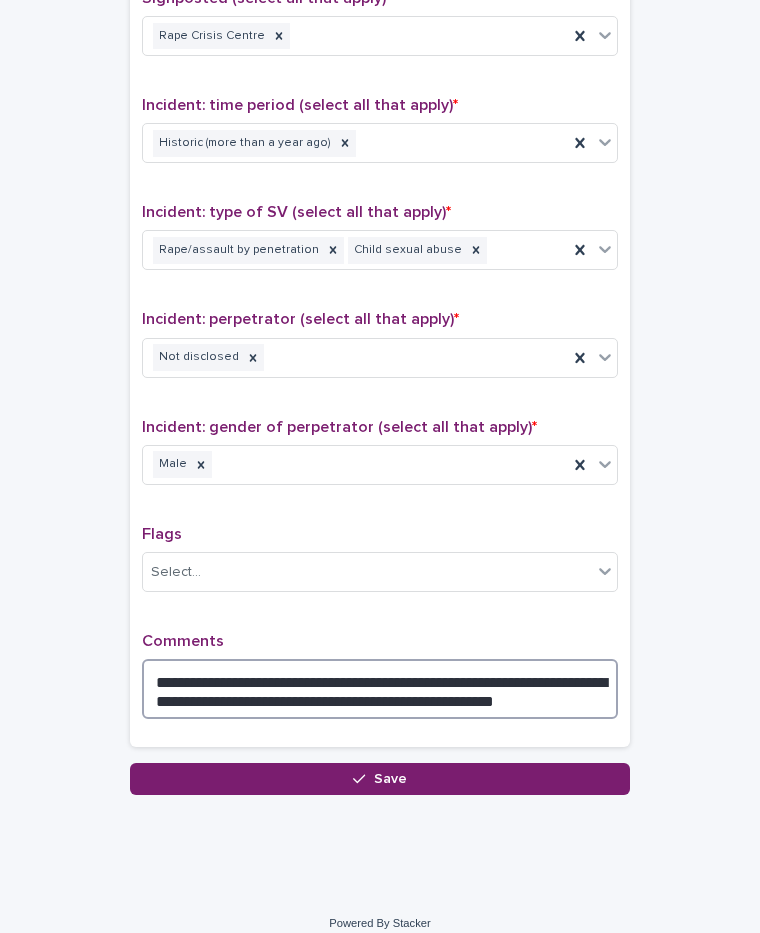 click on "**********" at bounding box center [380, 689] 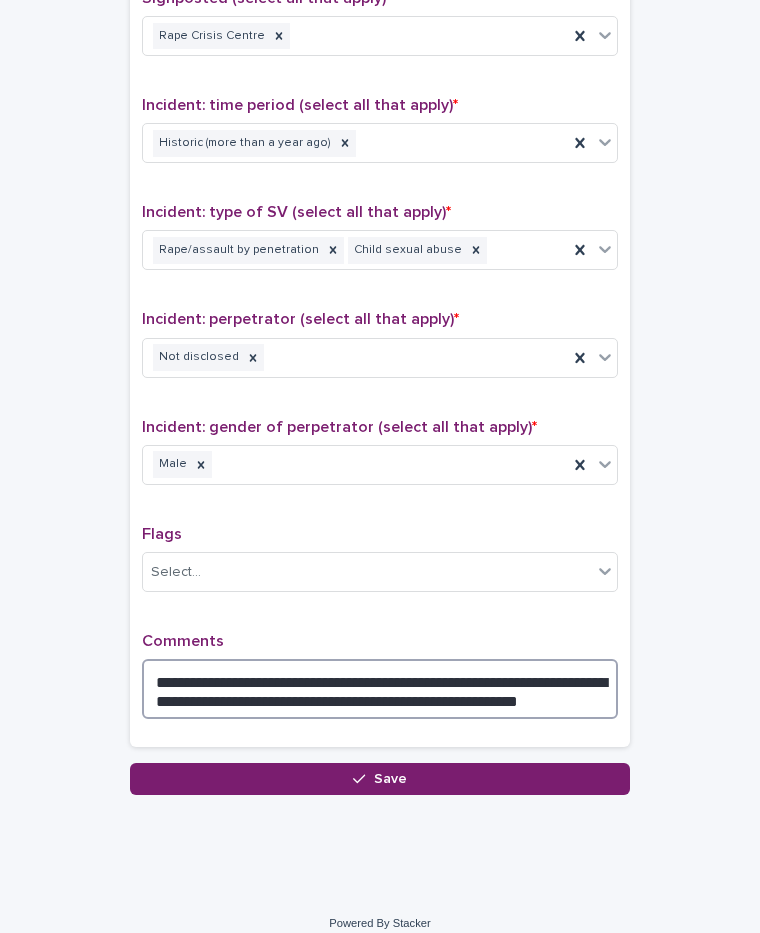 type on "**********" 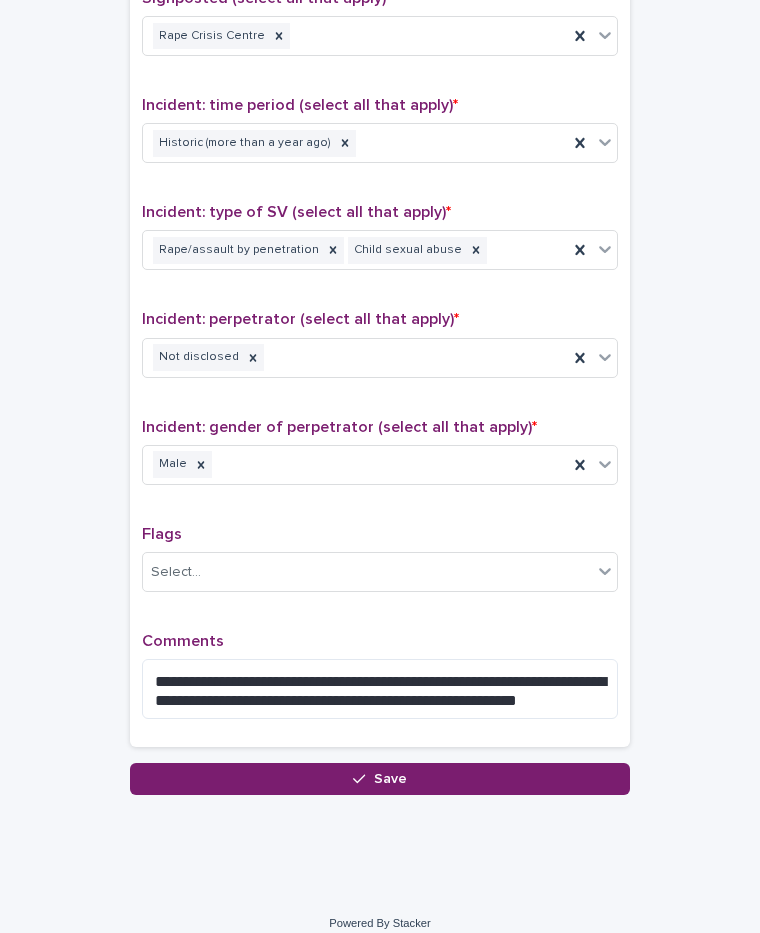 click on "**********" at bounding box center (380, -227) 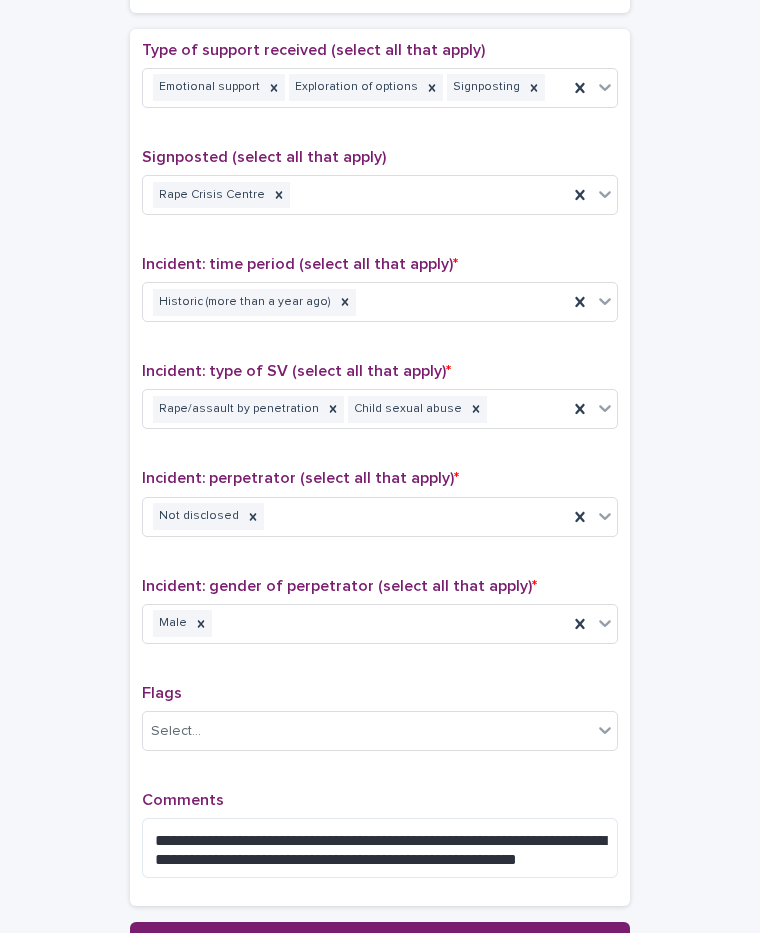 scroll, scrollTop: 1000, scrollLeft: 0, axis: vertical 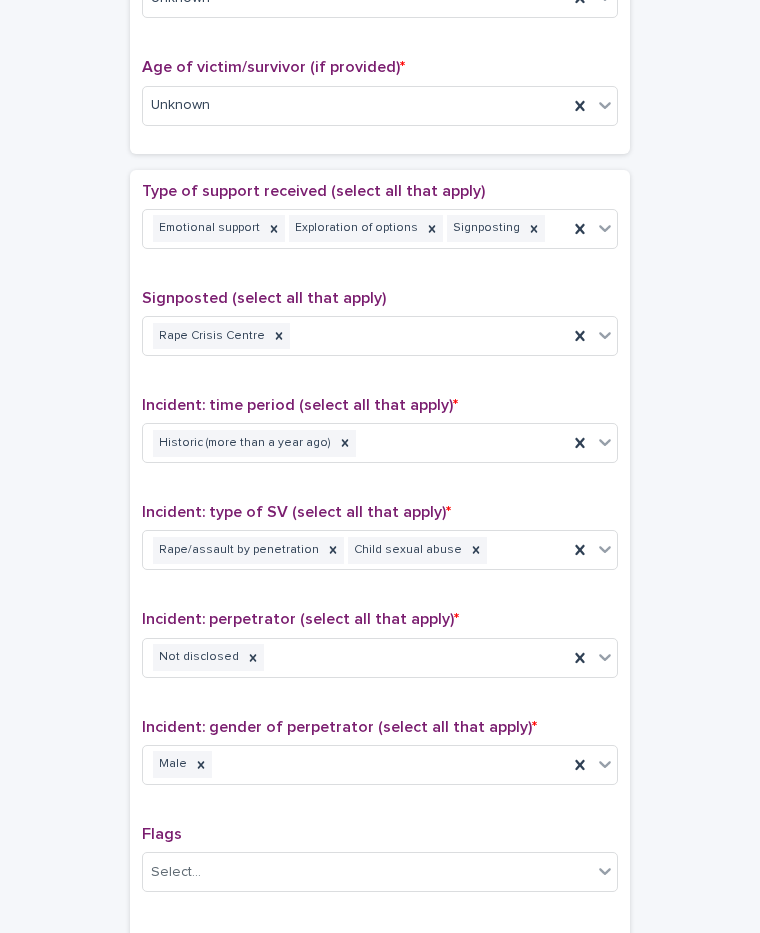 click on "**********" at bounding box center [380, 73] 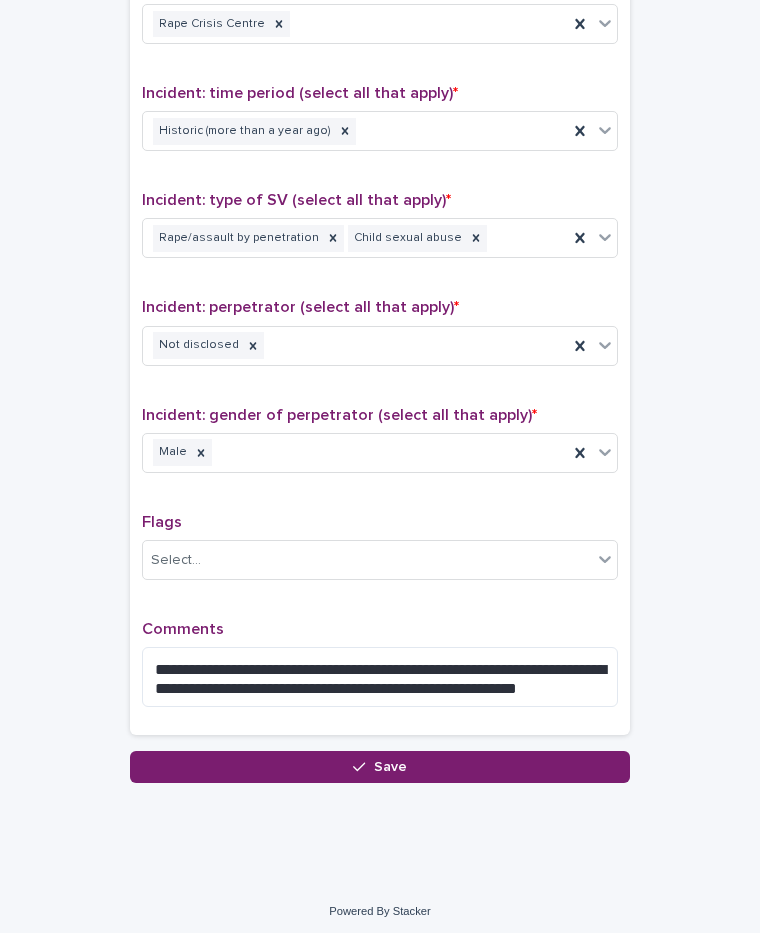 scroll, scrollTop: 1317, scrollLeft: 0, axis: vertical 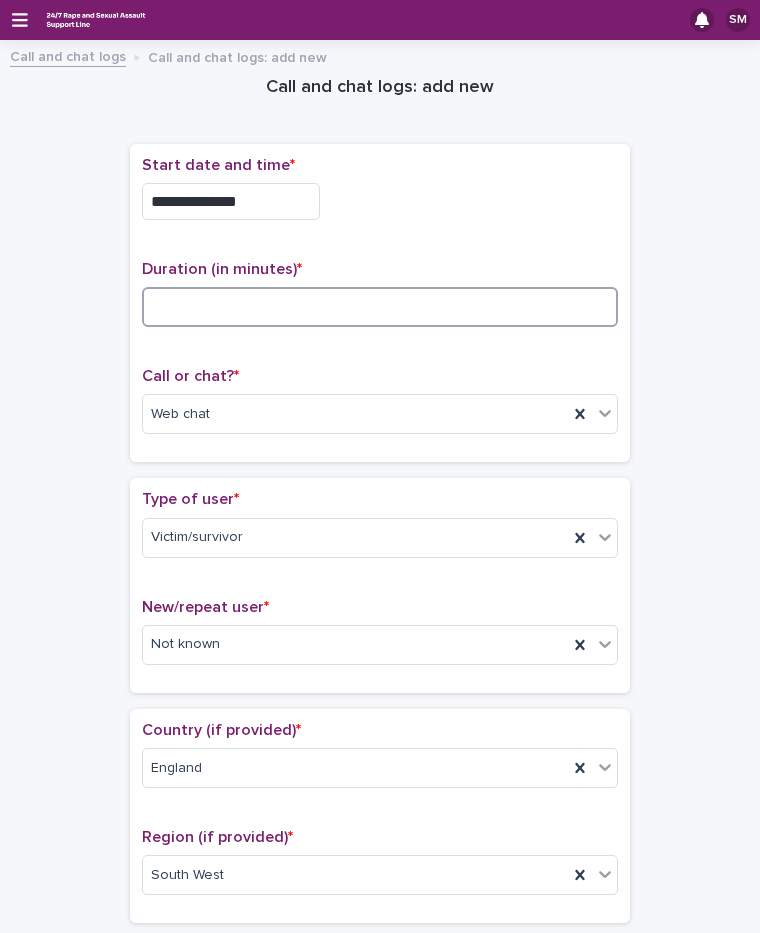 click at bounding box center (380, 307) 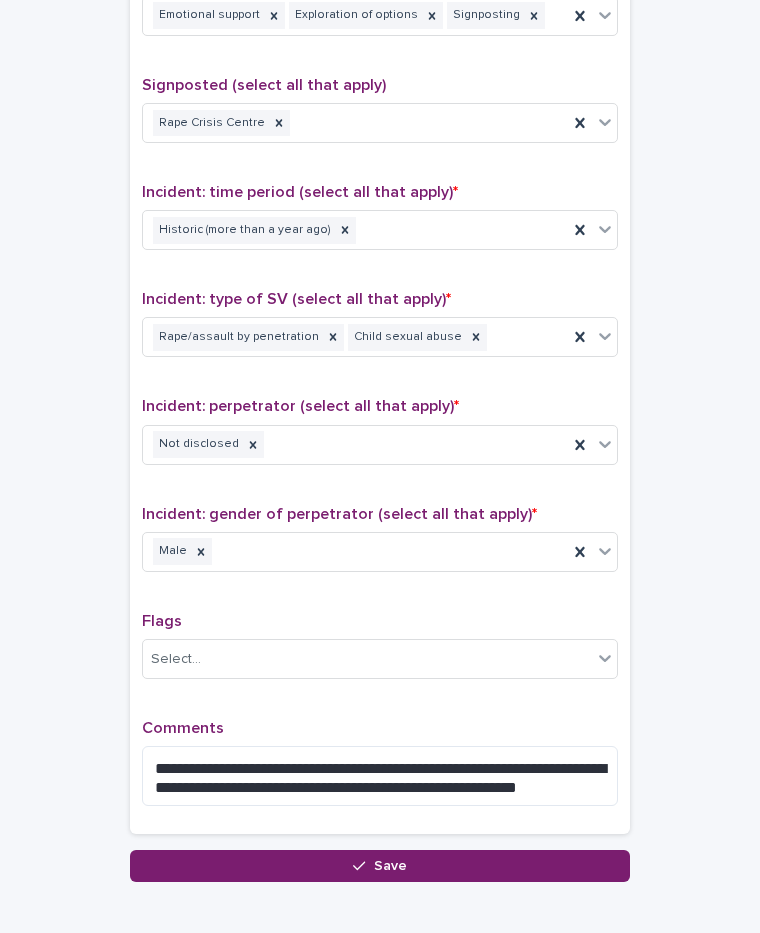 scroll, scrollTop: 1317, scrollLeft: 0, axis: vertical 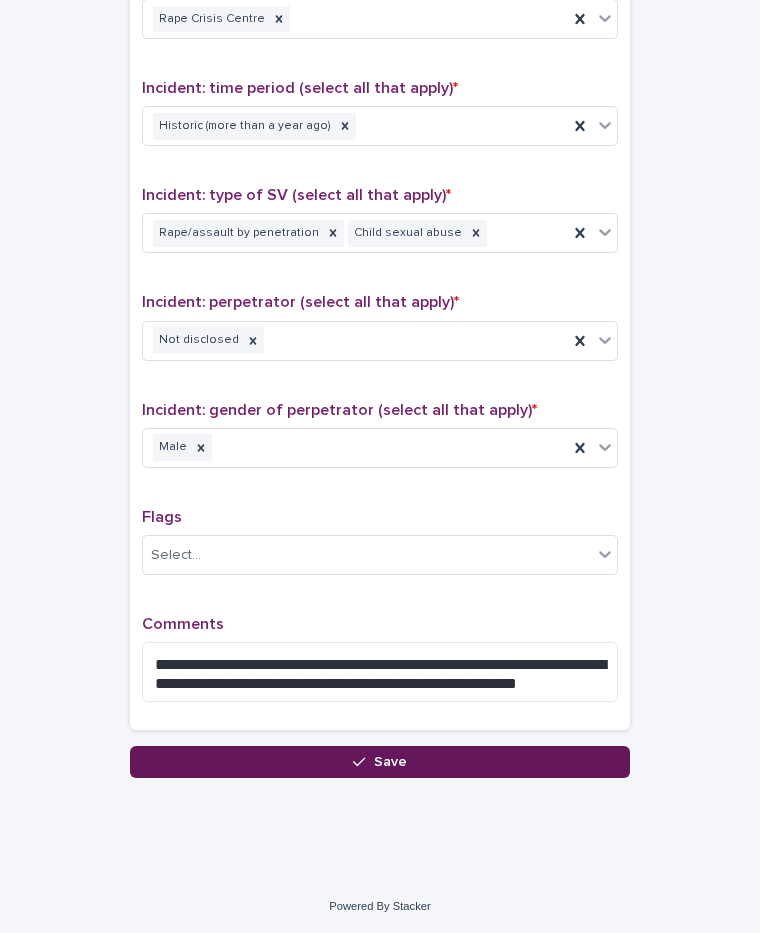 type on "**" 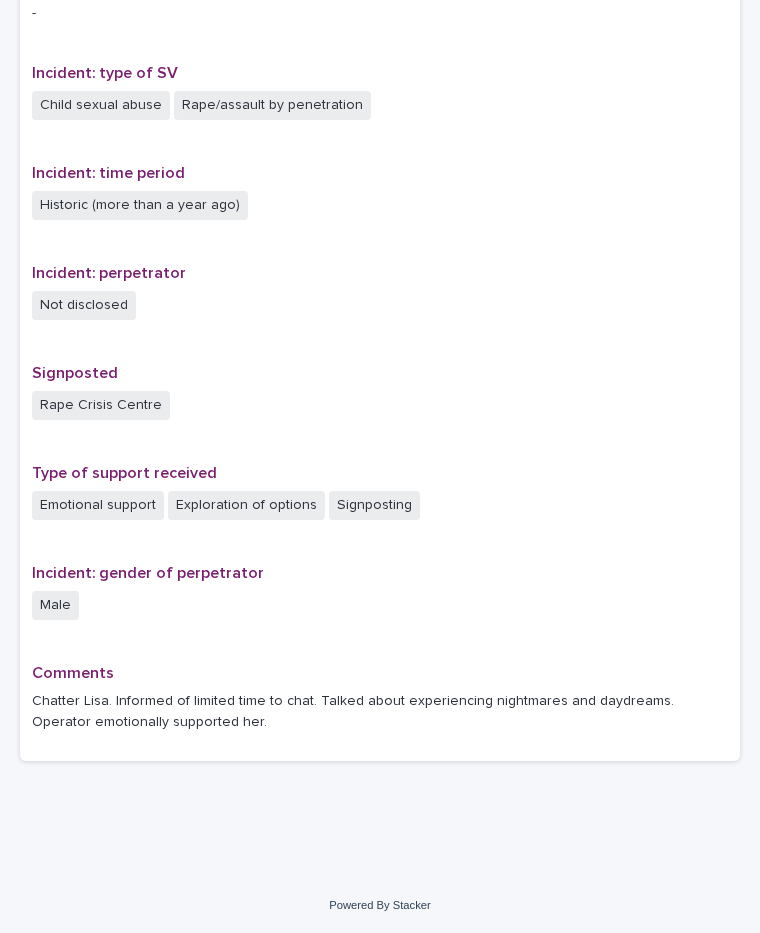 scroll, scrollTop: 0, scrollLeft: 0, axis: both 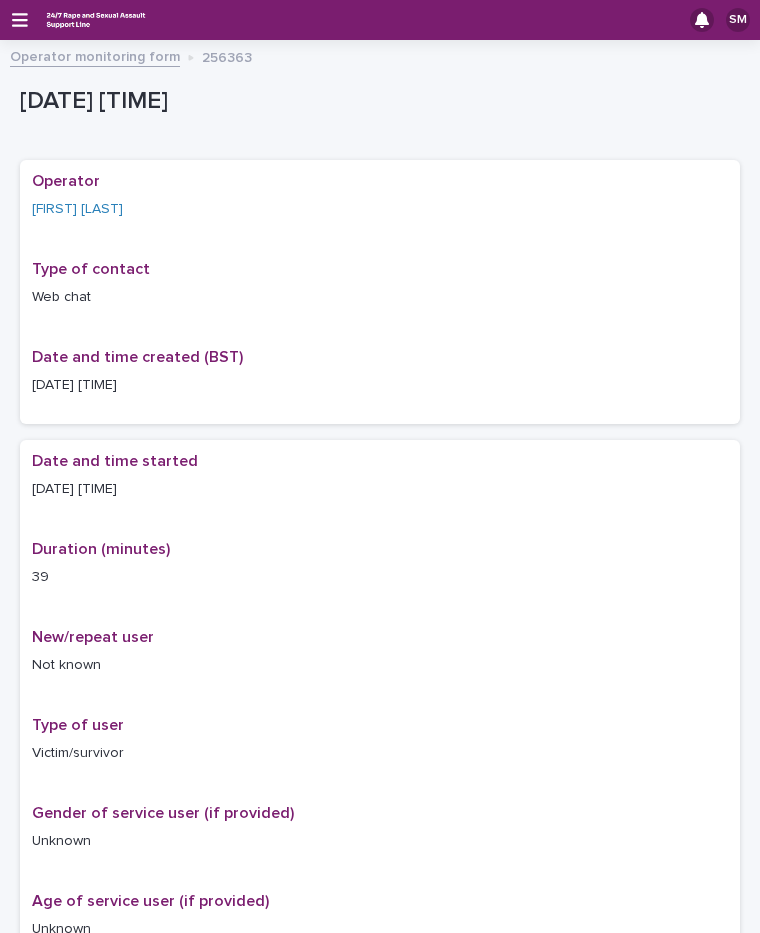 click on "Operator monitoring form" at bounding box center (95, 55) 